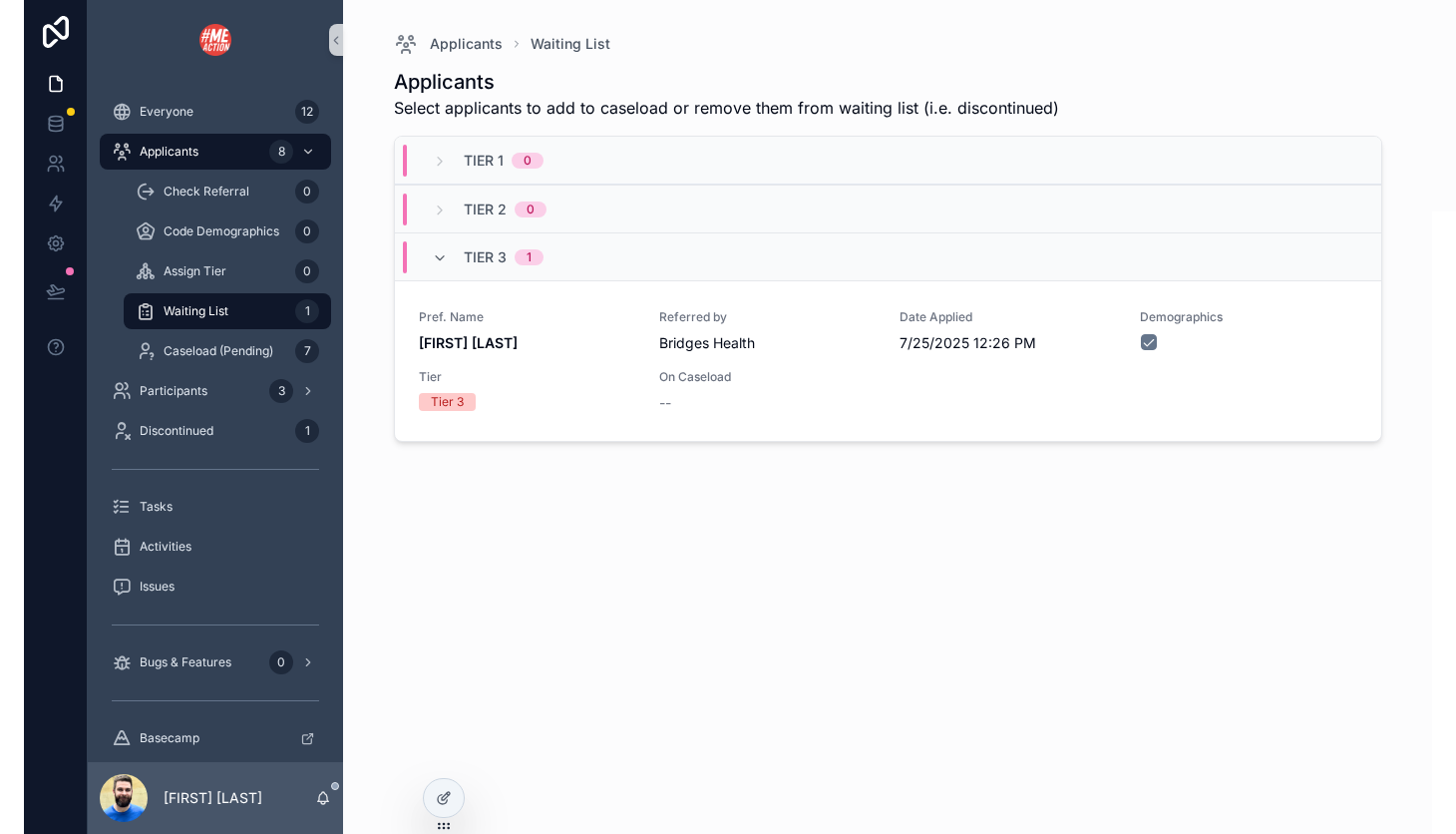 scroll, scrollTop: 0, scrollLeft: 0, axis: both 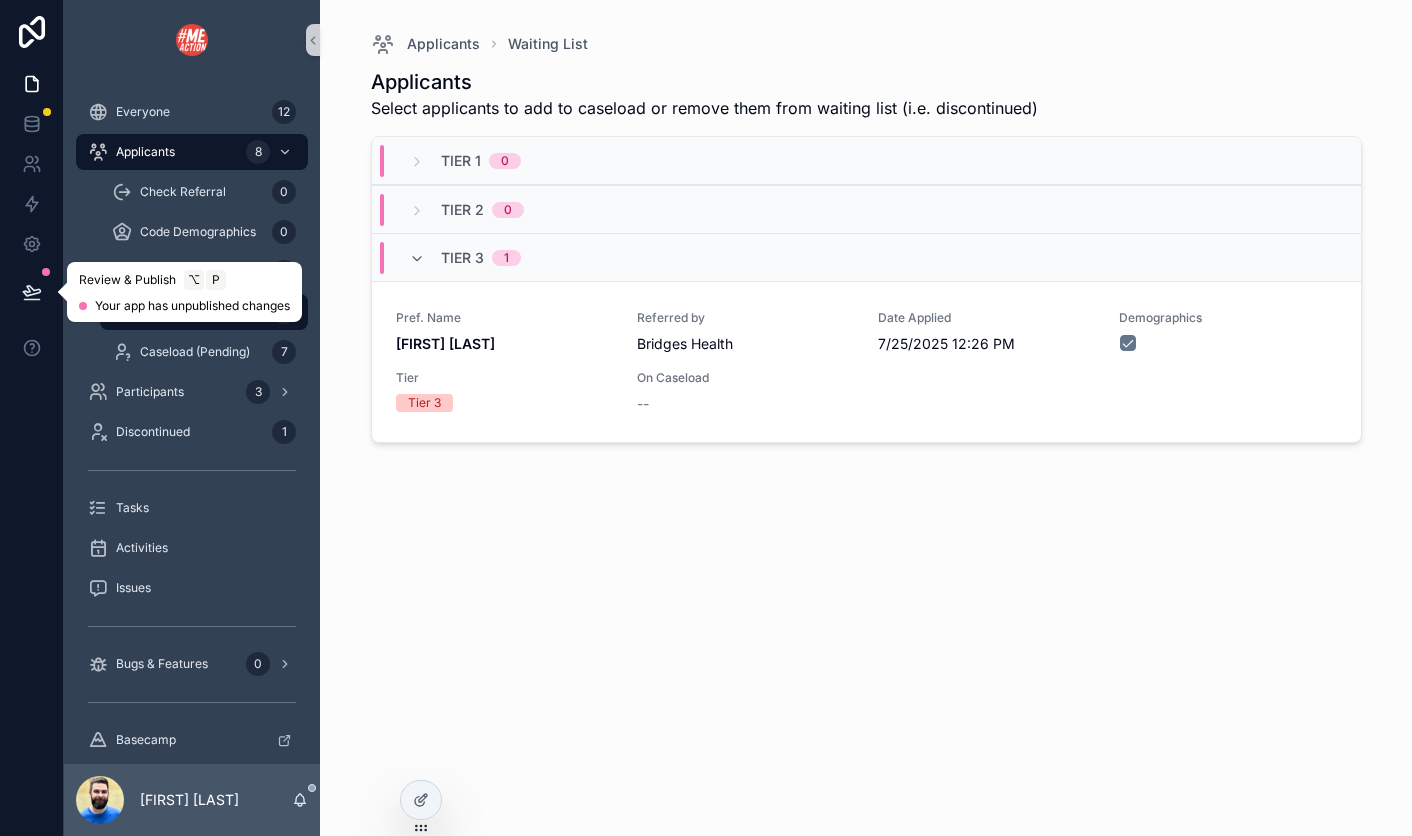 click 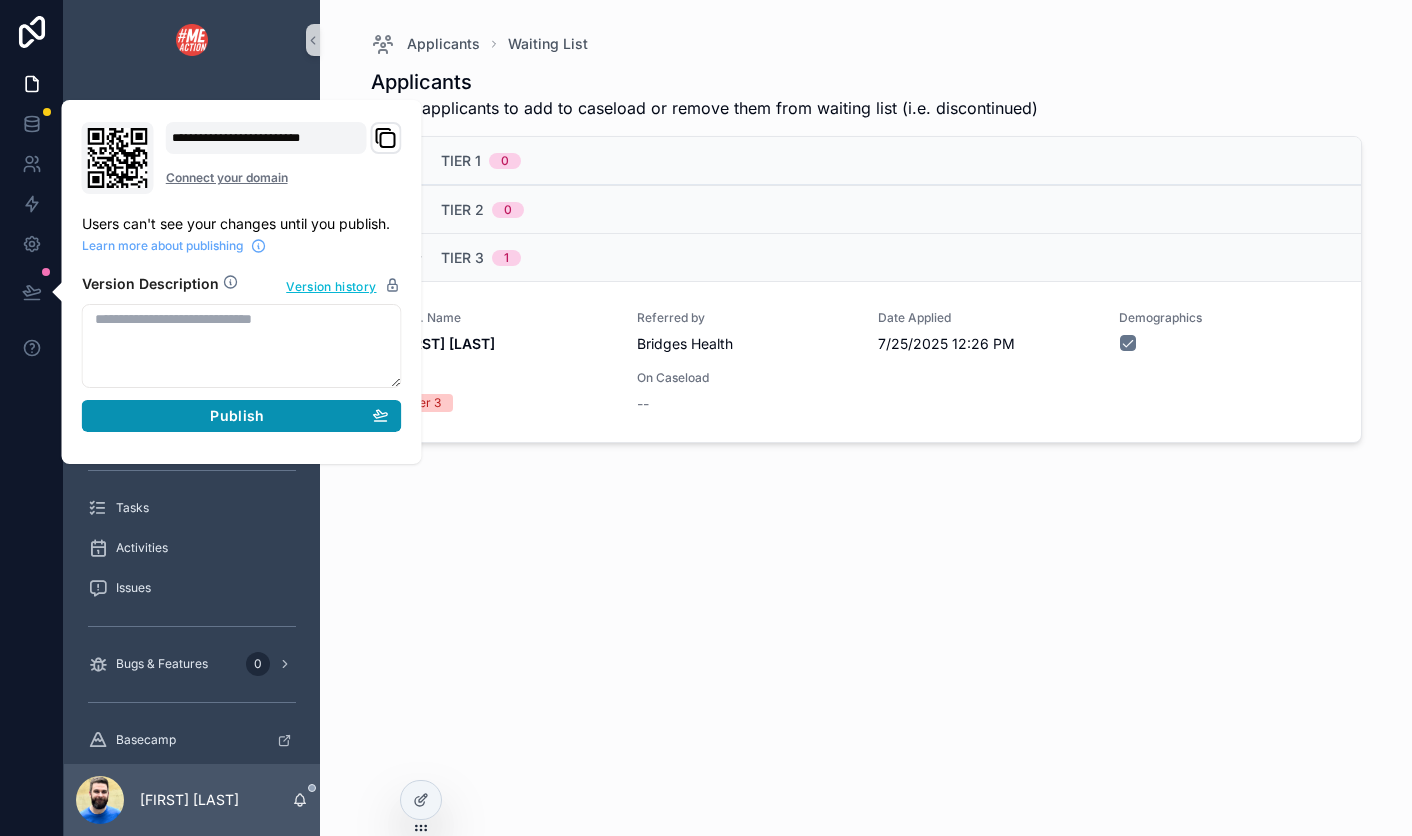 click on "Publish" at bounding box center (242, 416) 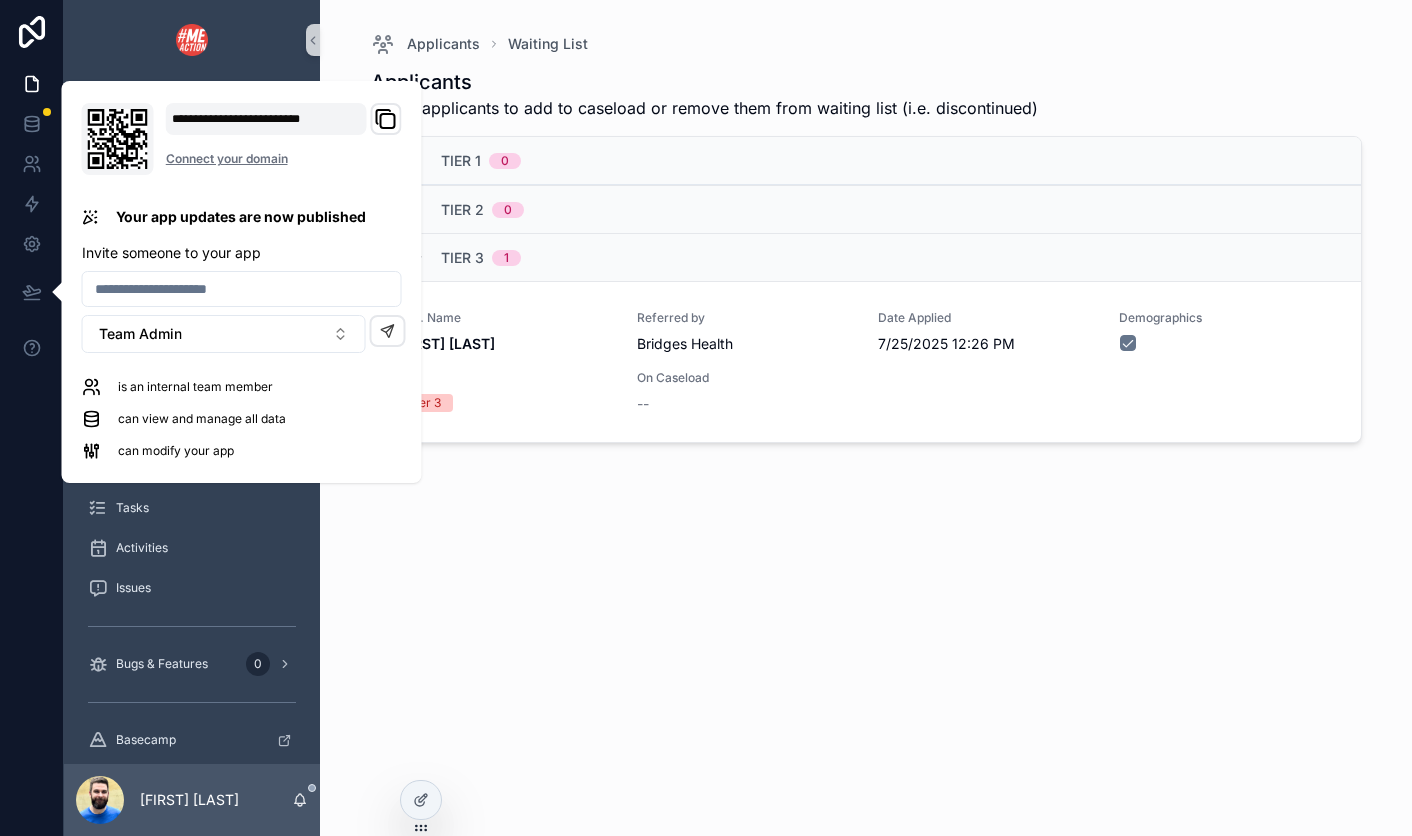 click at bounding box center [32, 418] 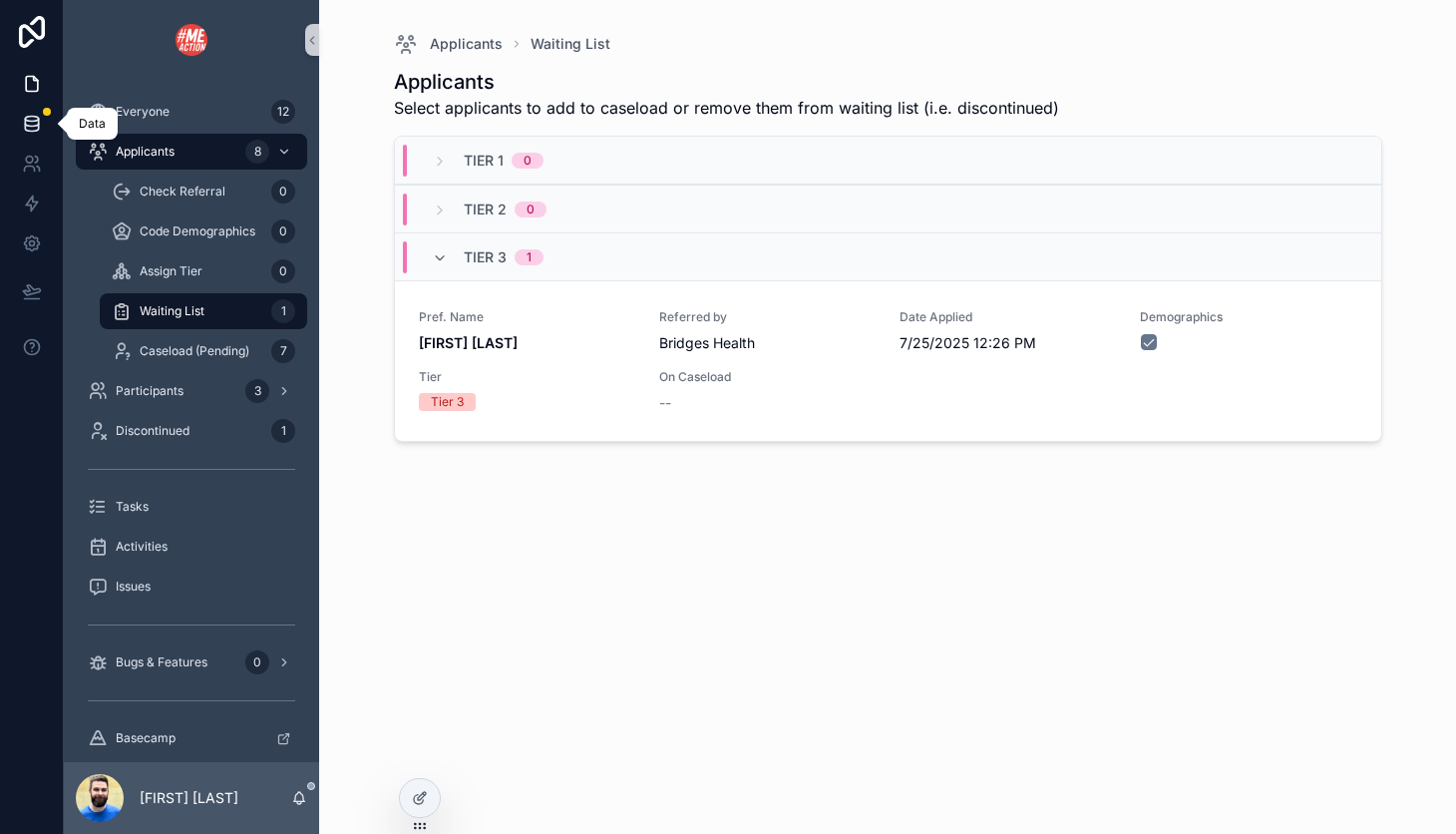 click 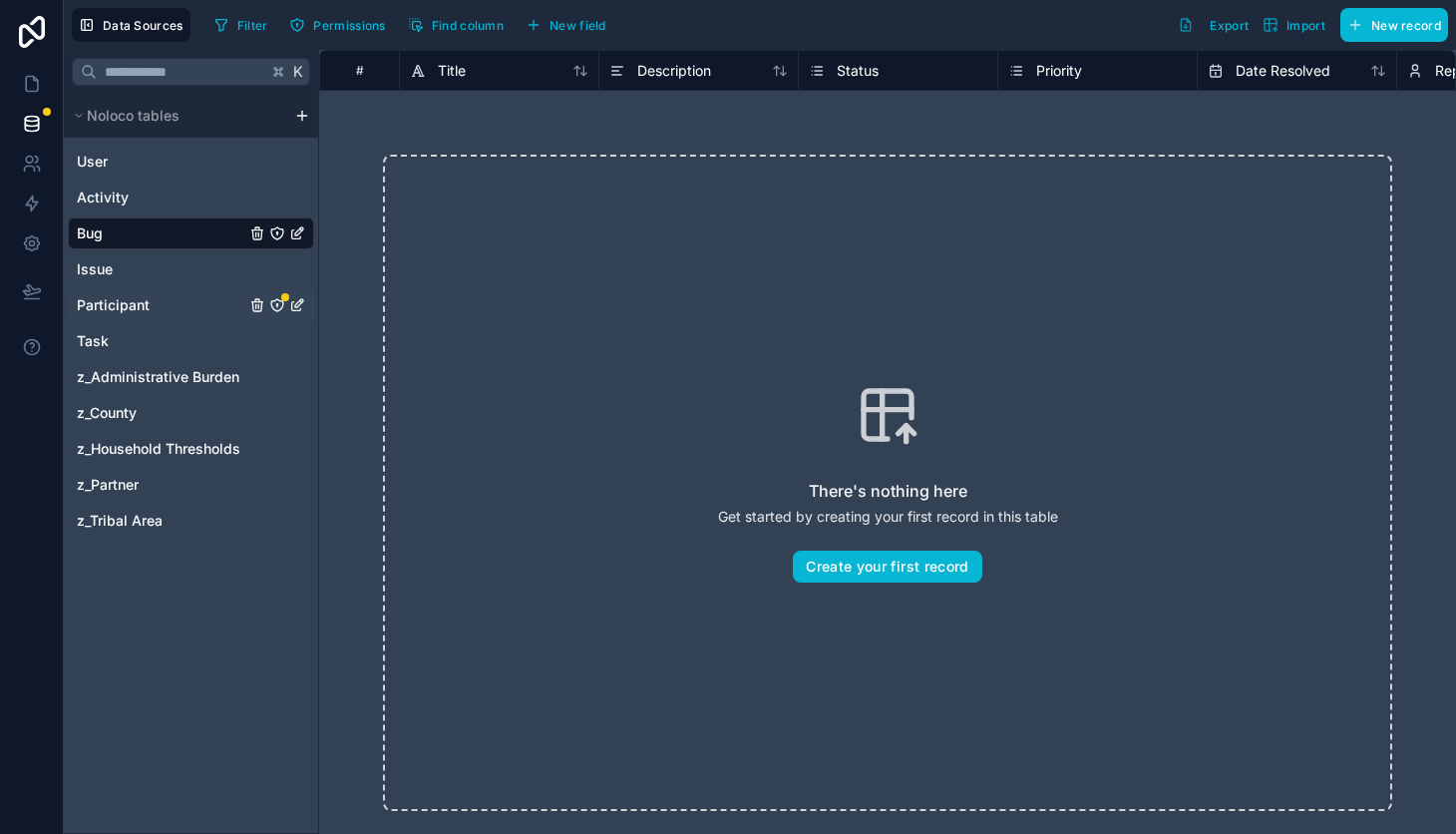 click on "Participant" at bounding box center (113, 305) 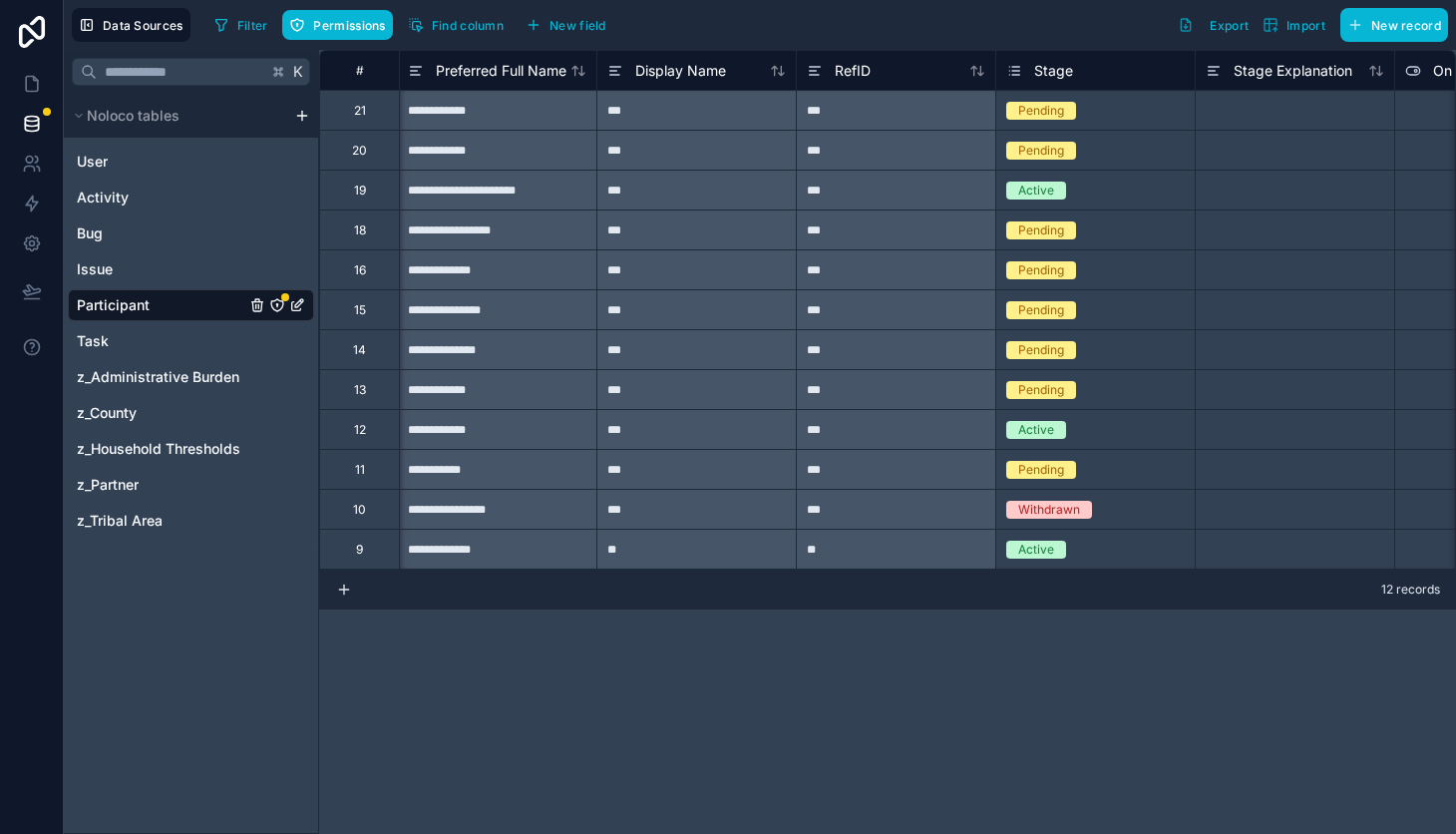 scroll, scrollTop: 0, scrollLeft: 0, axis: both 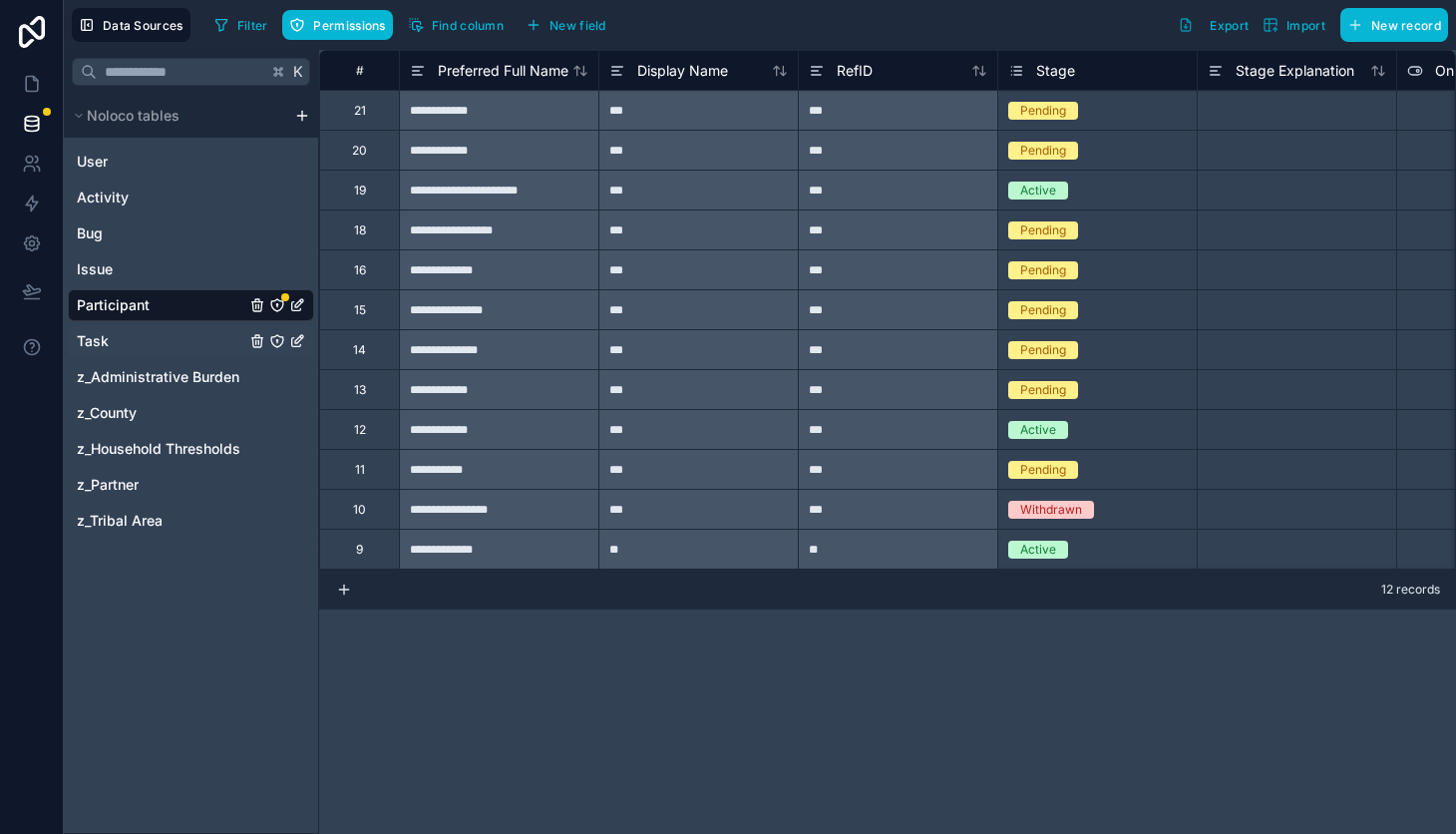 click on "Task" at bounding box center [190, 341] 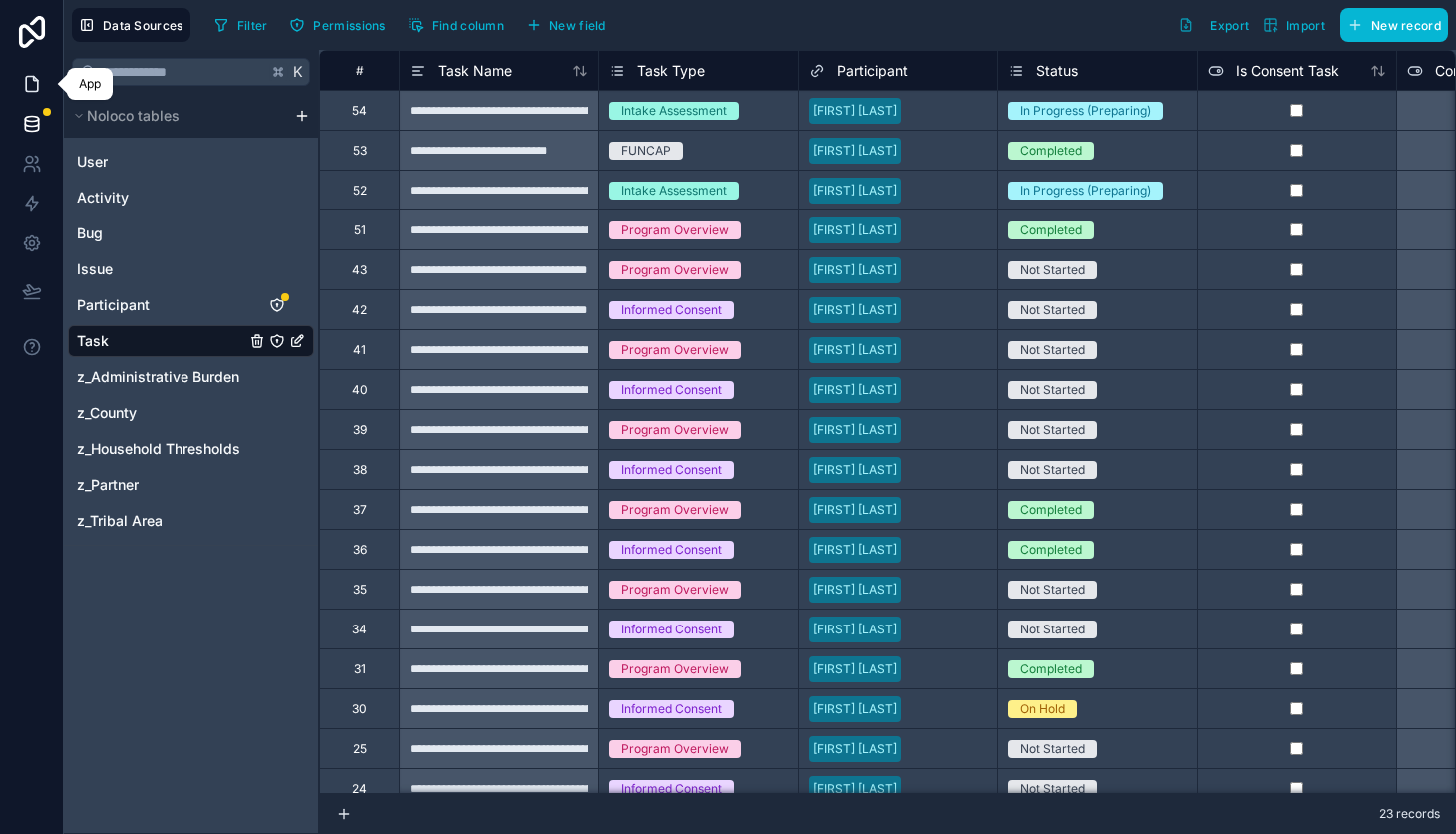 click 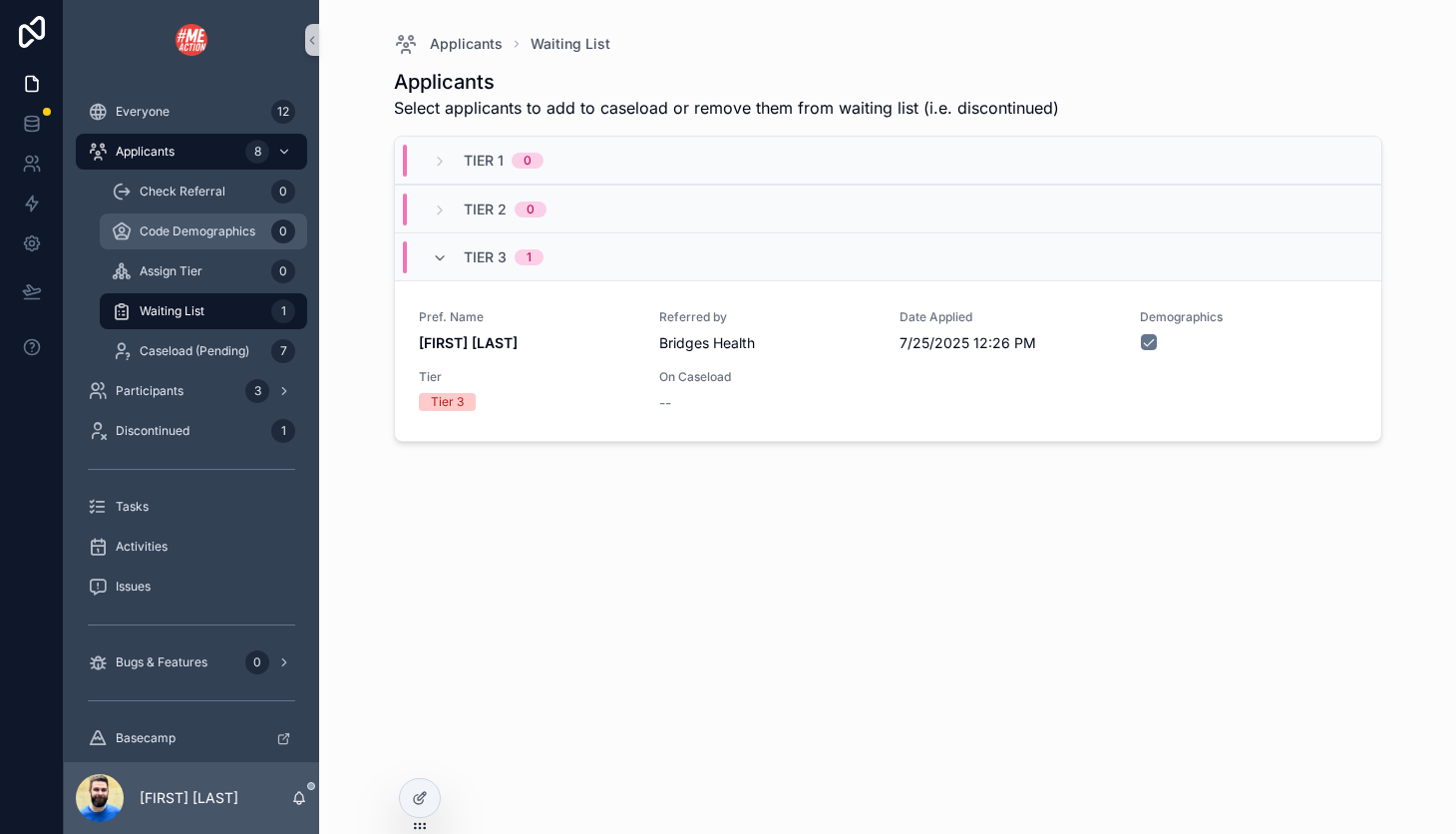 click on "Code Demographics" at bounding box center [197, 231] 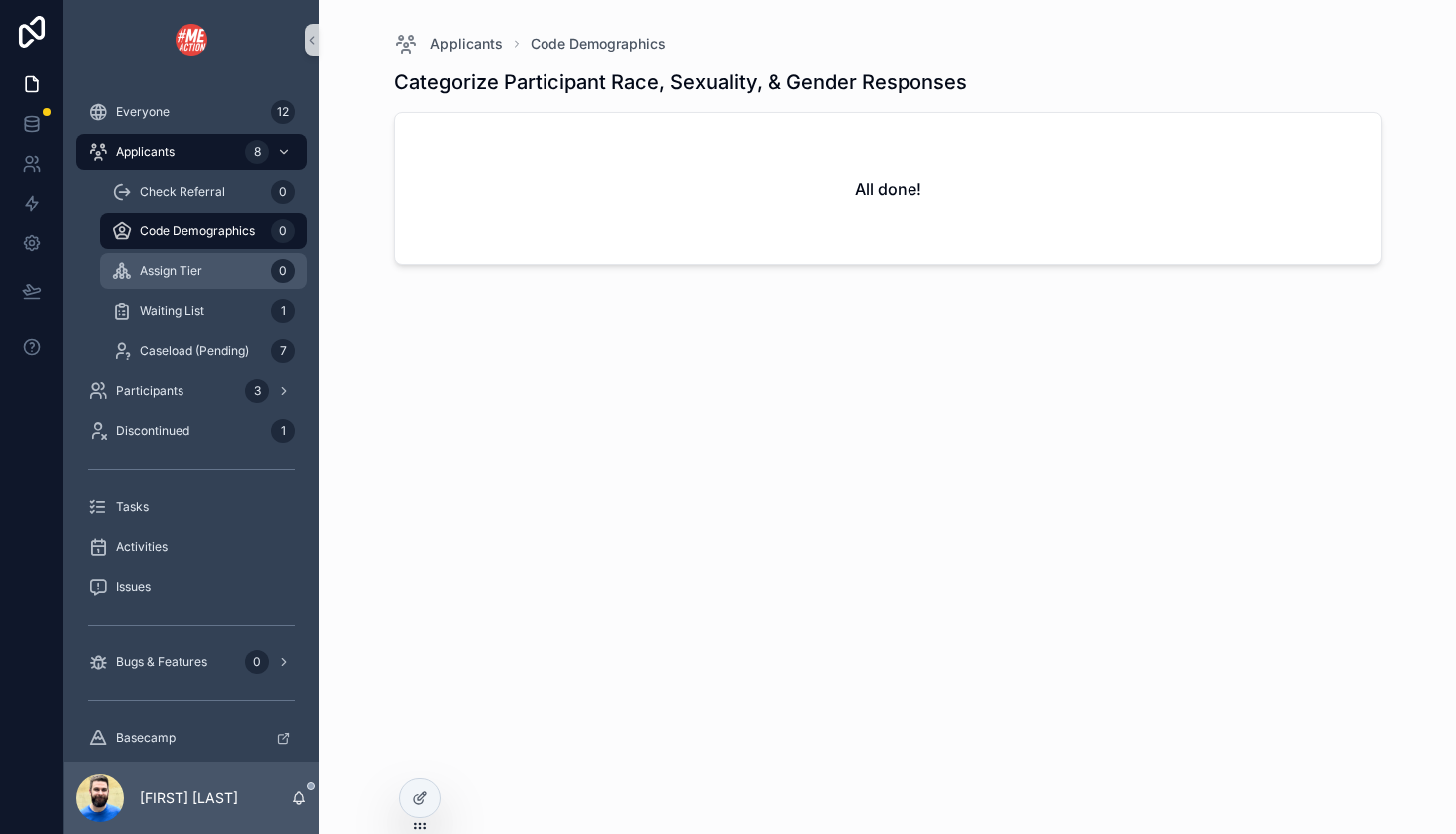 click on "Assign Tier" at bounding box center (171, 271) 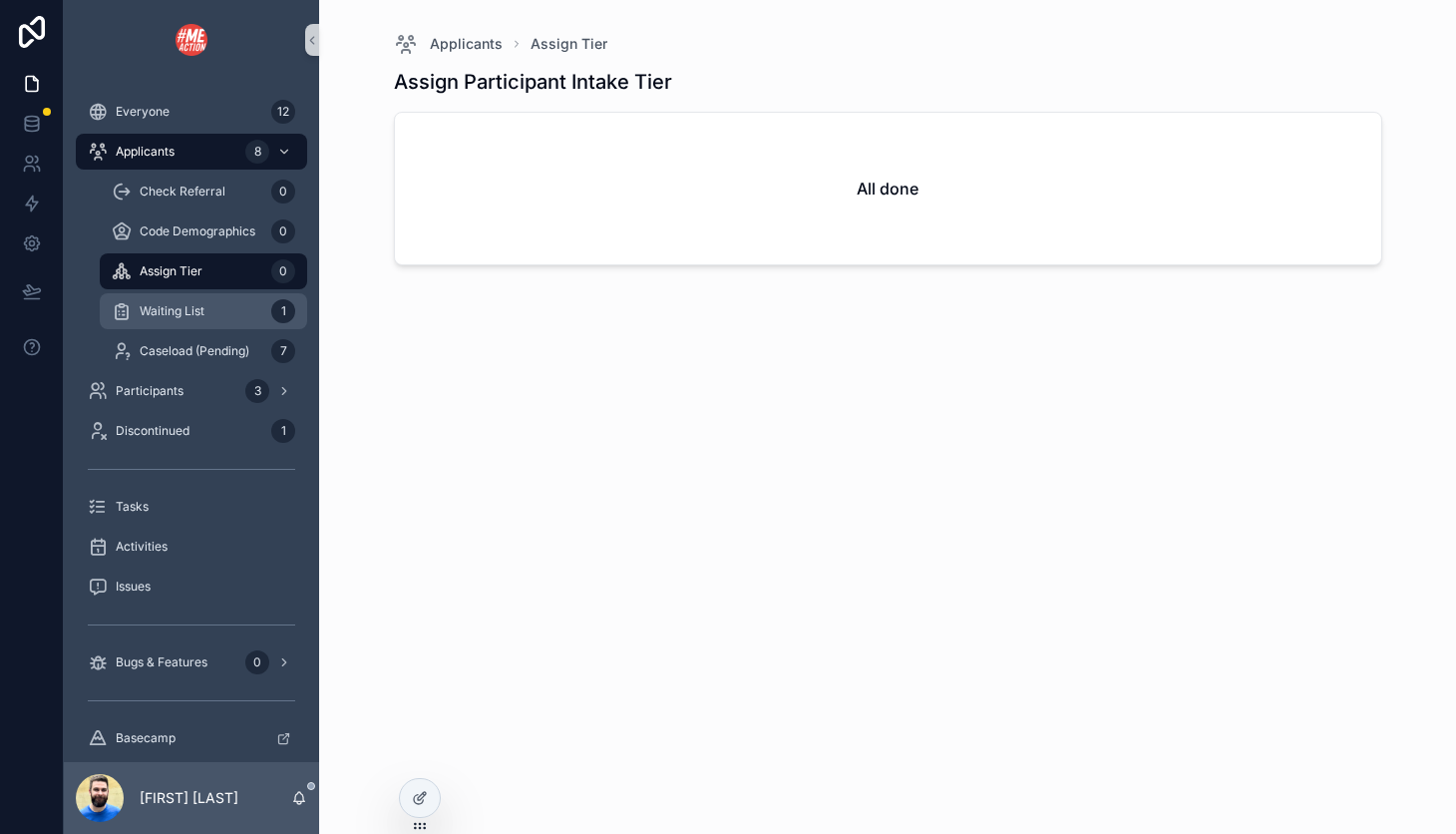 click on "Waiting List" at bounding box center [172, 311] 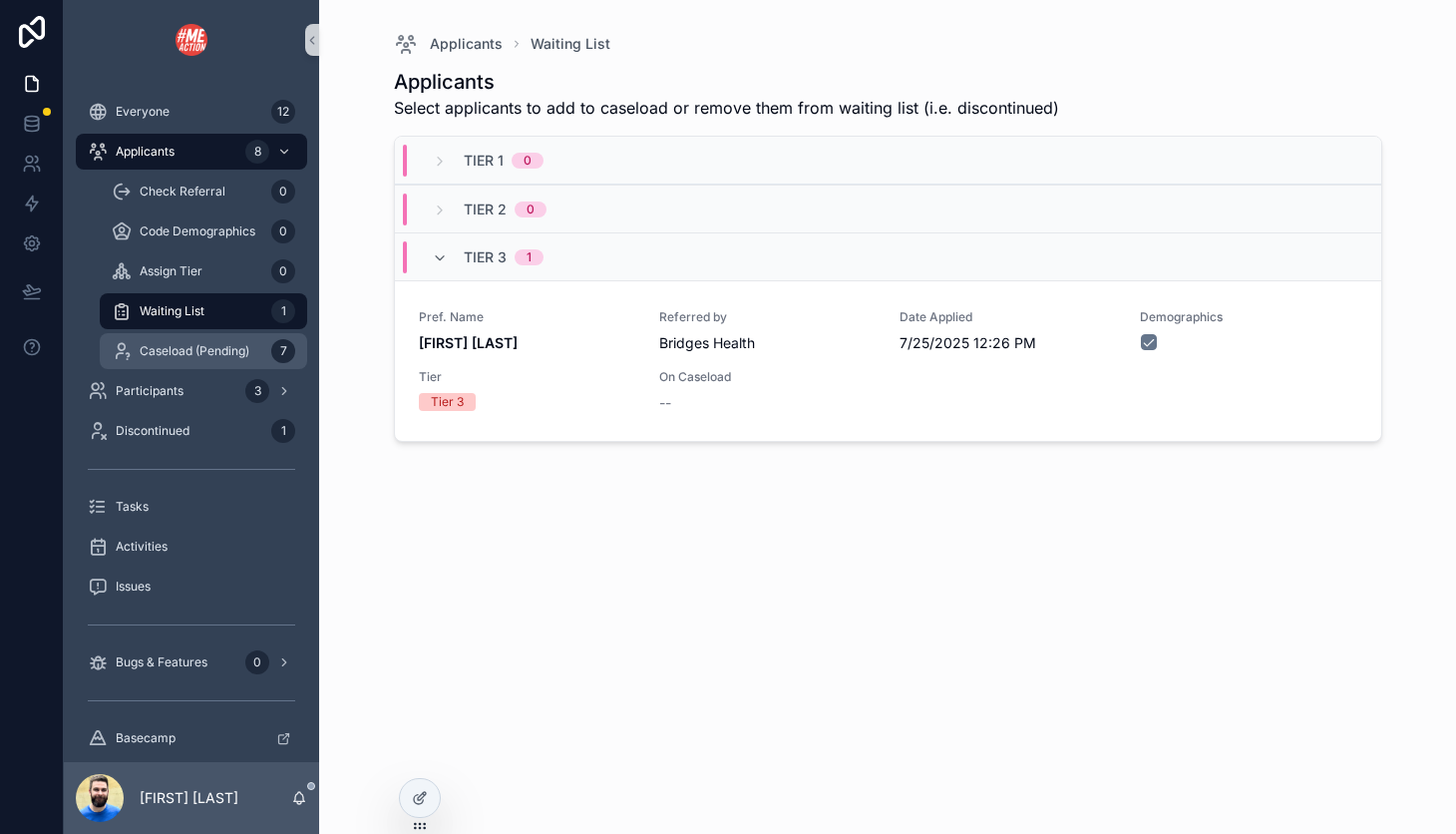 click on "Caseload (Pending)" at bounding box center (194, 351) 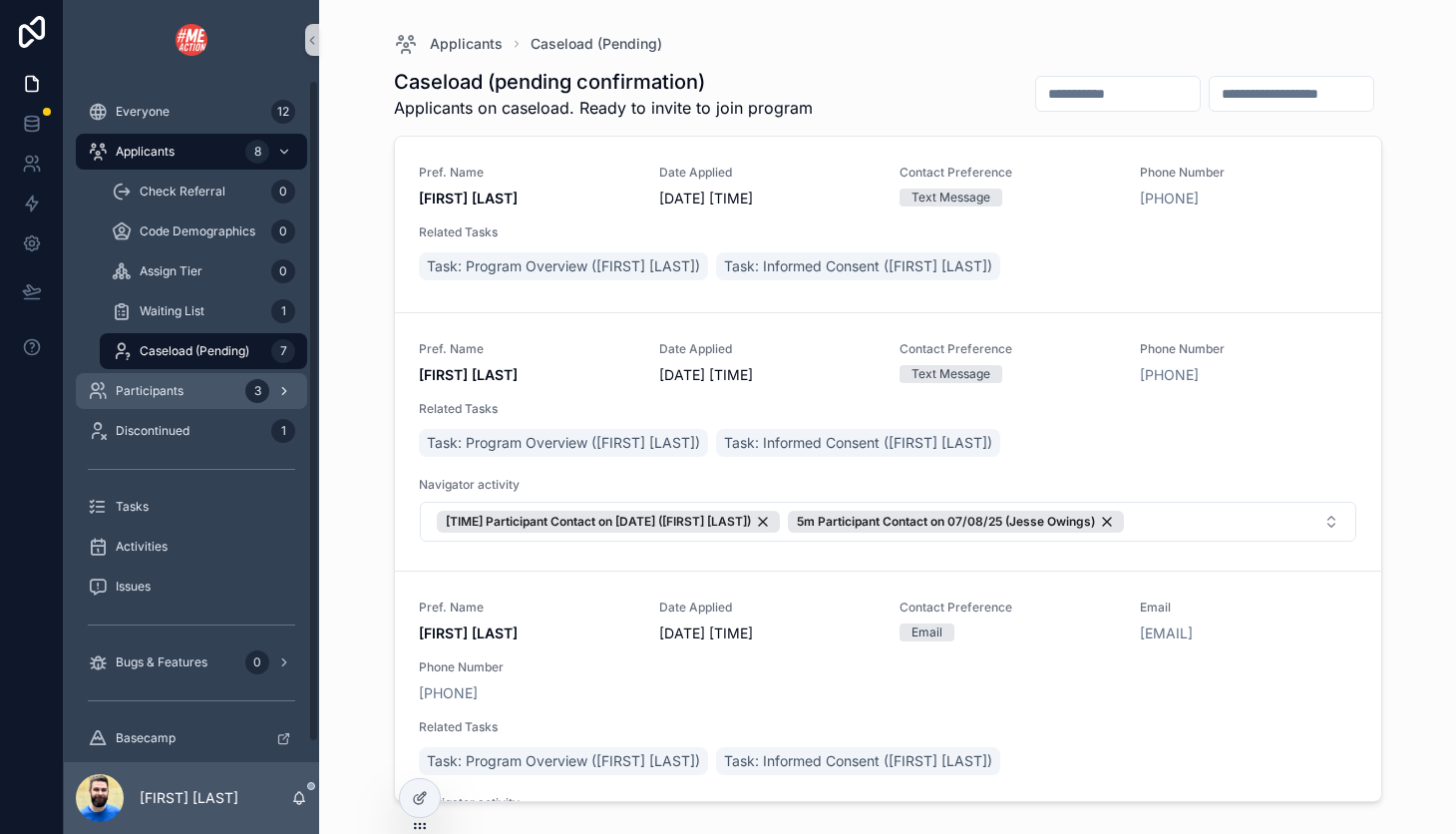click on "Participants" at bounding box center (150, 391) 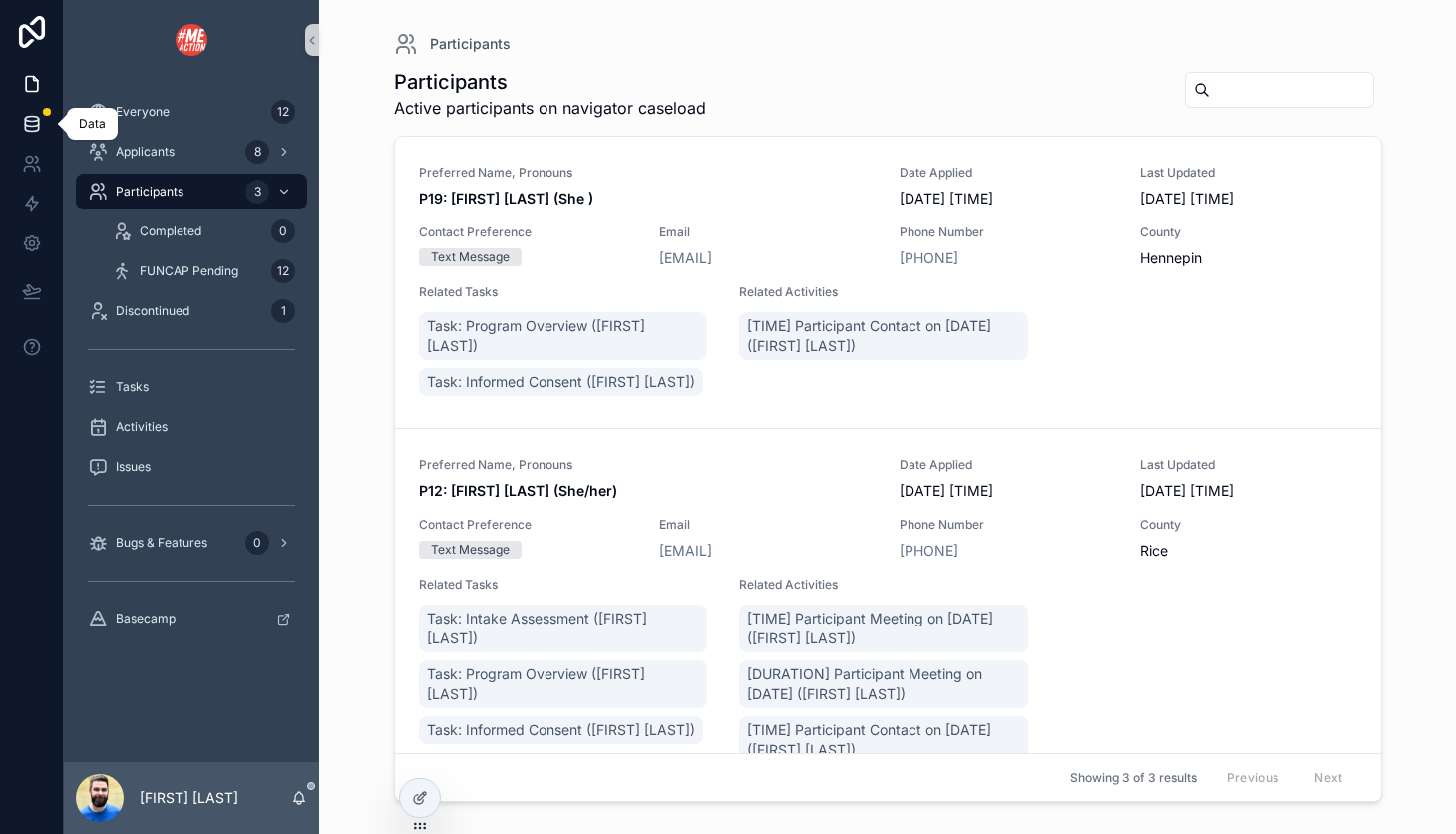click 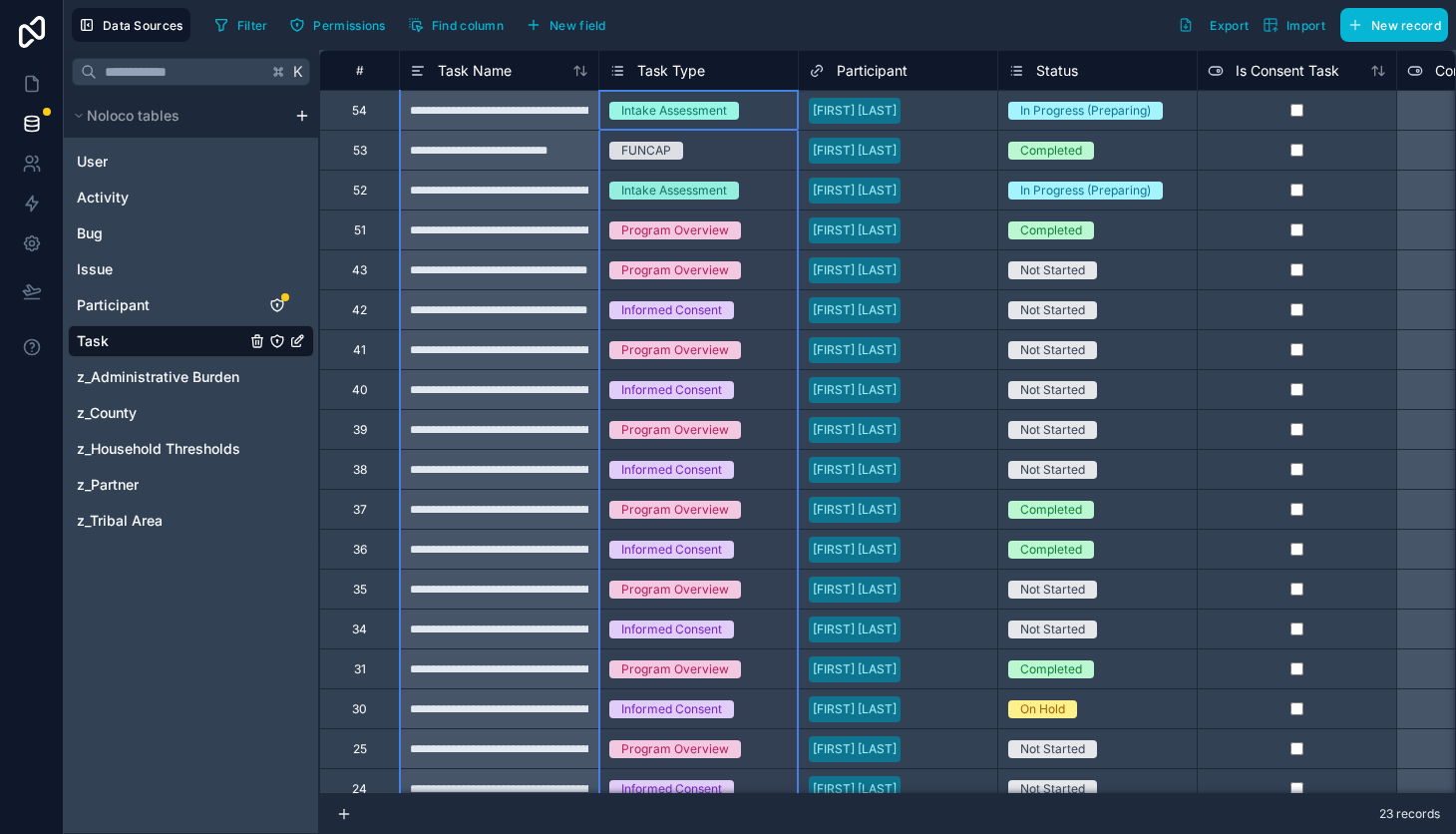 click 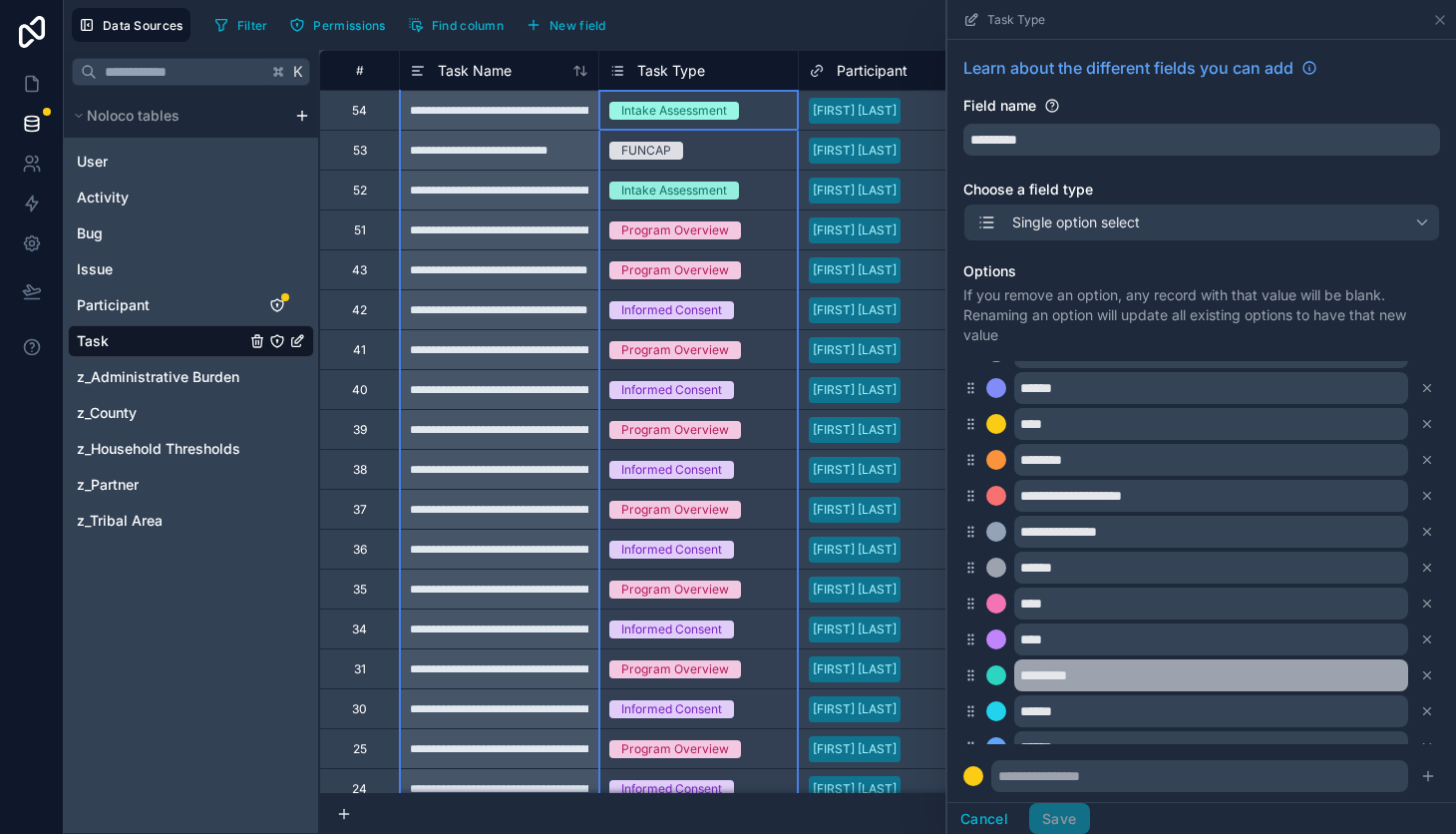 scroll, scrollTop: 212, scrollLeft: 0, axis: vertical 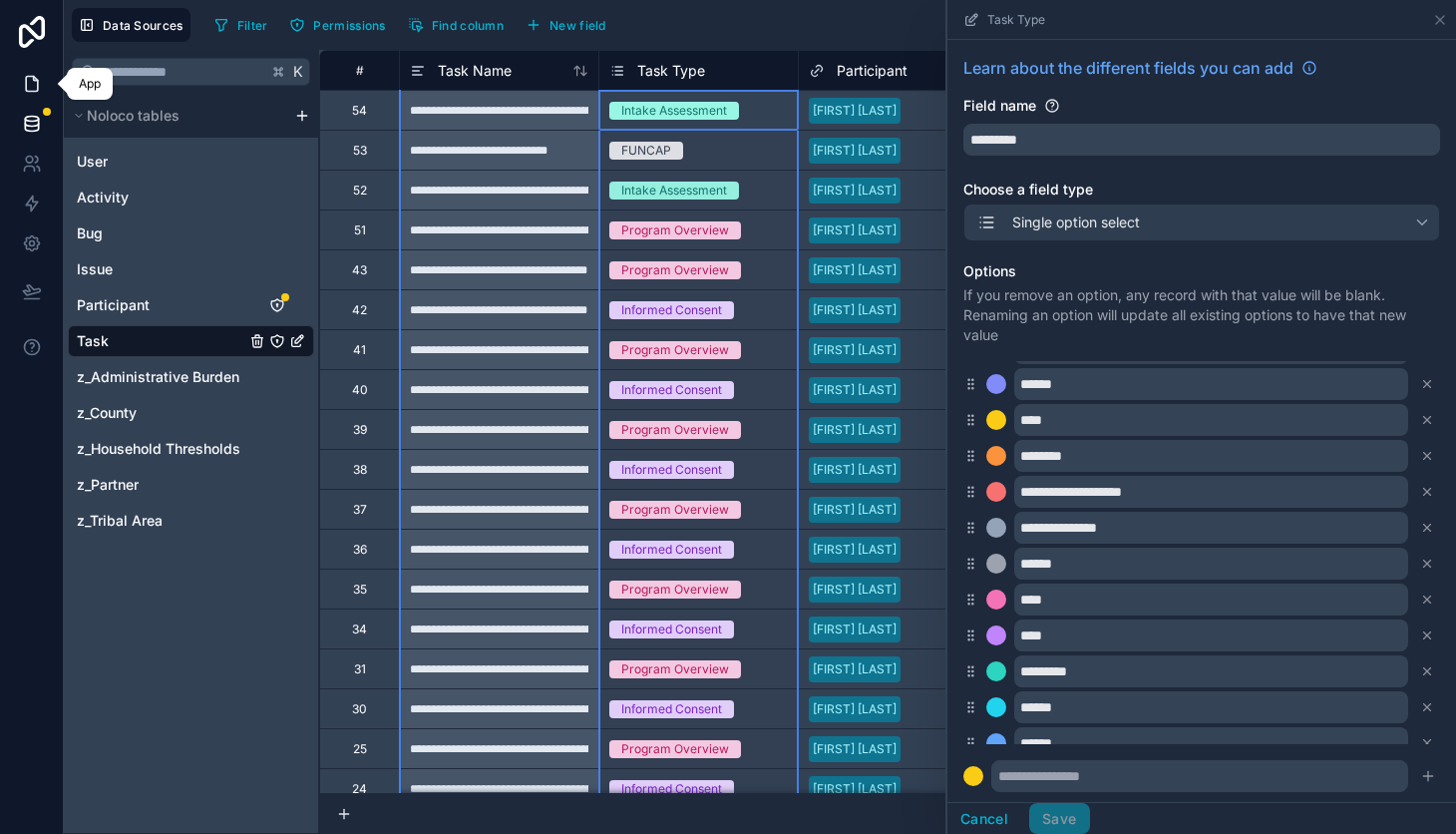 click 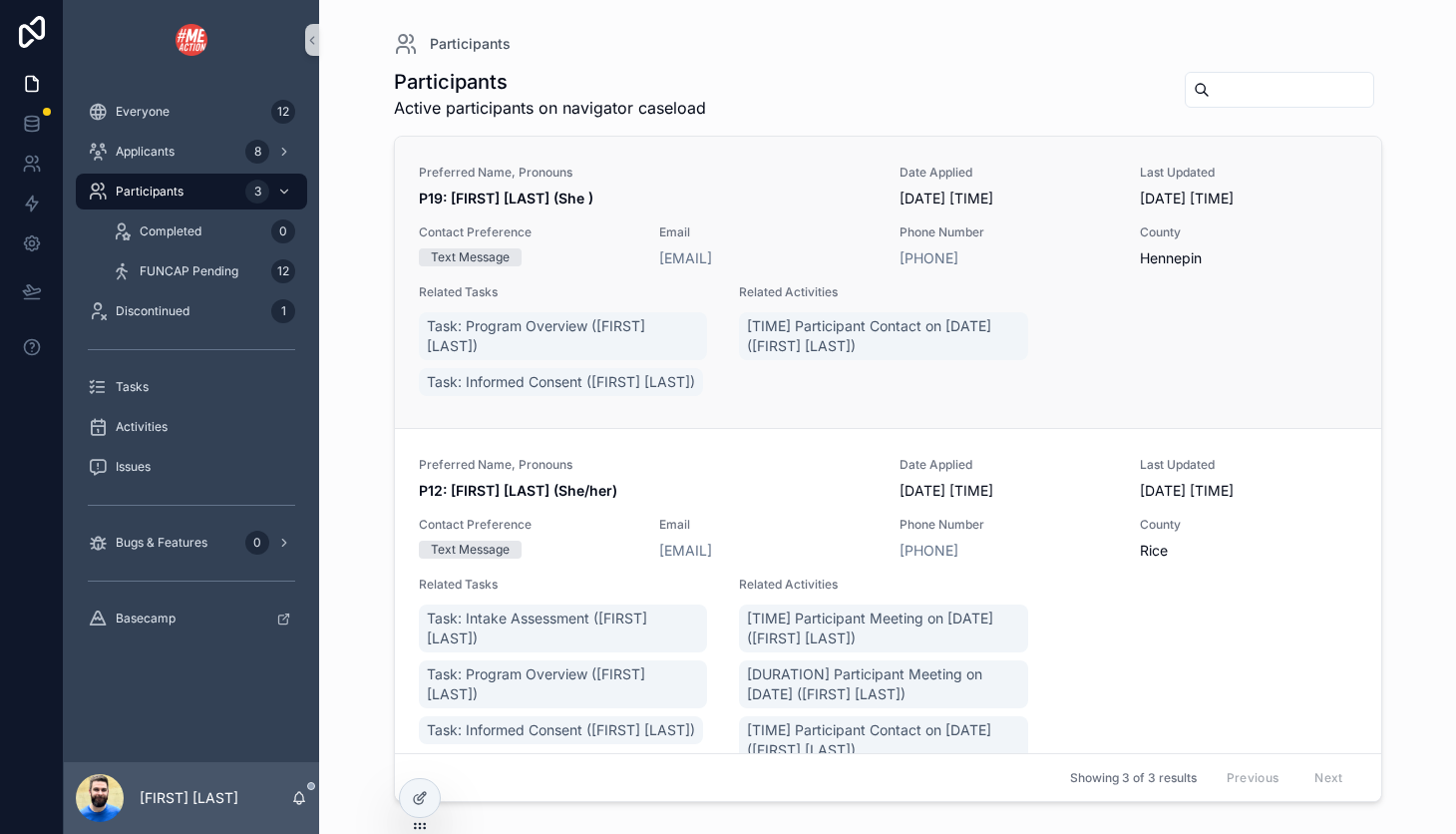 click on "P19: [FIRST] [LAST] (She )" at bounding box center (647, 199) 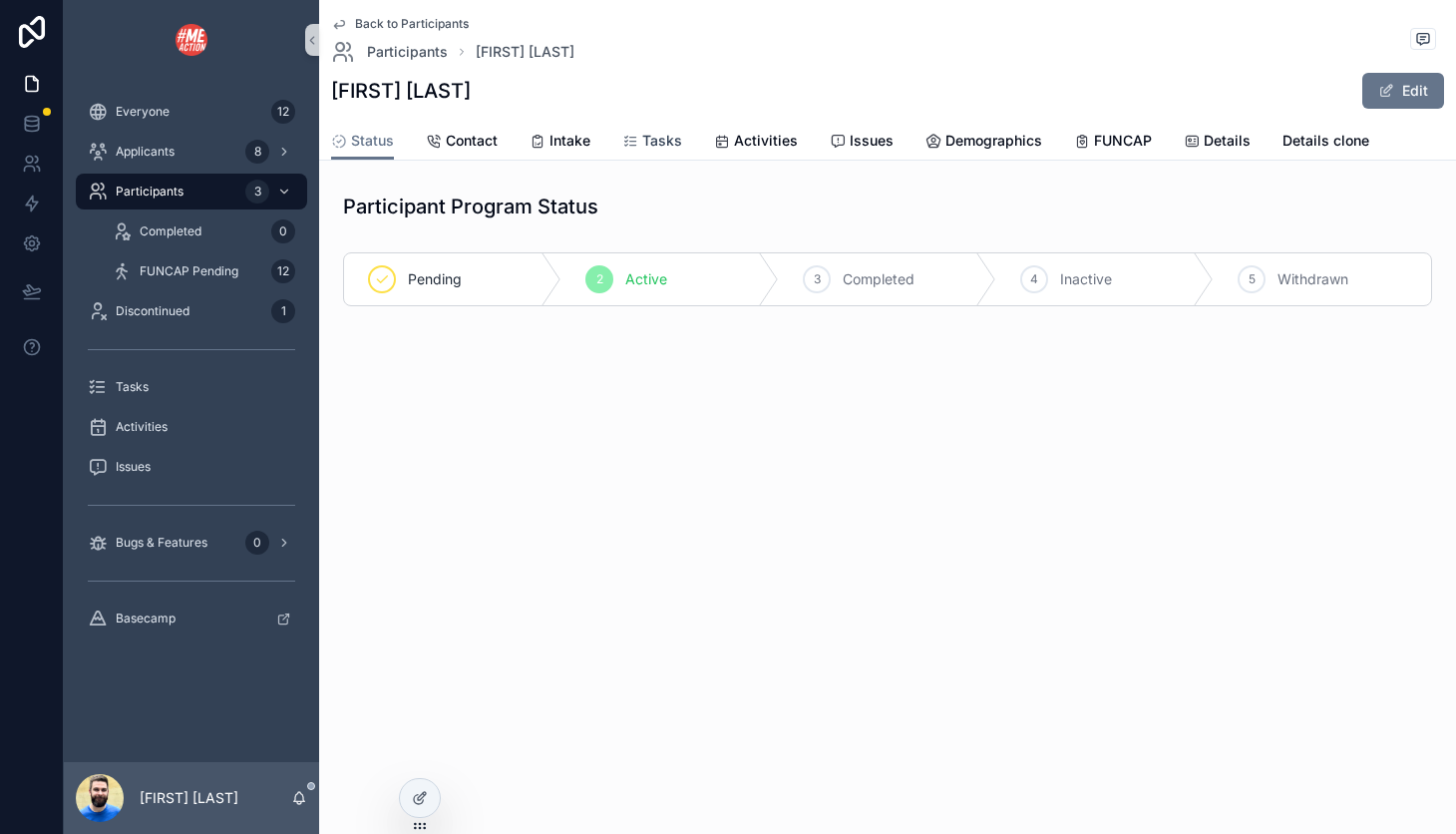 click on "Tasks" at bounding box center [662, 141] 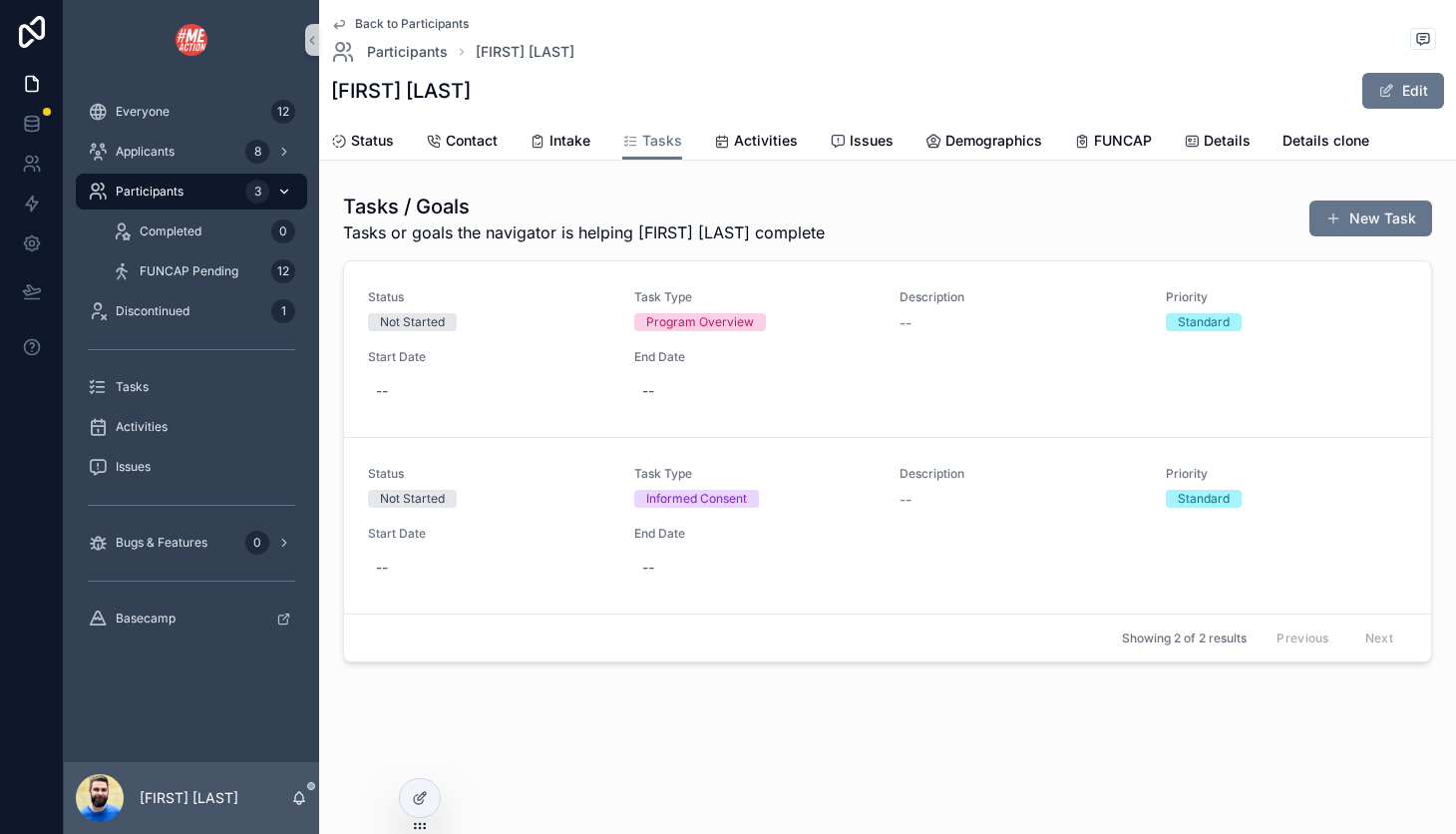 click on "Participants" at bounding box center [150, 192] 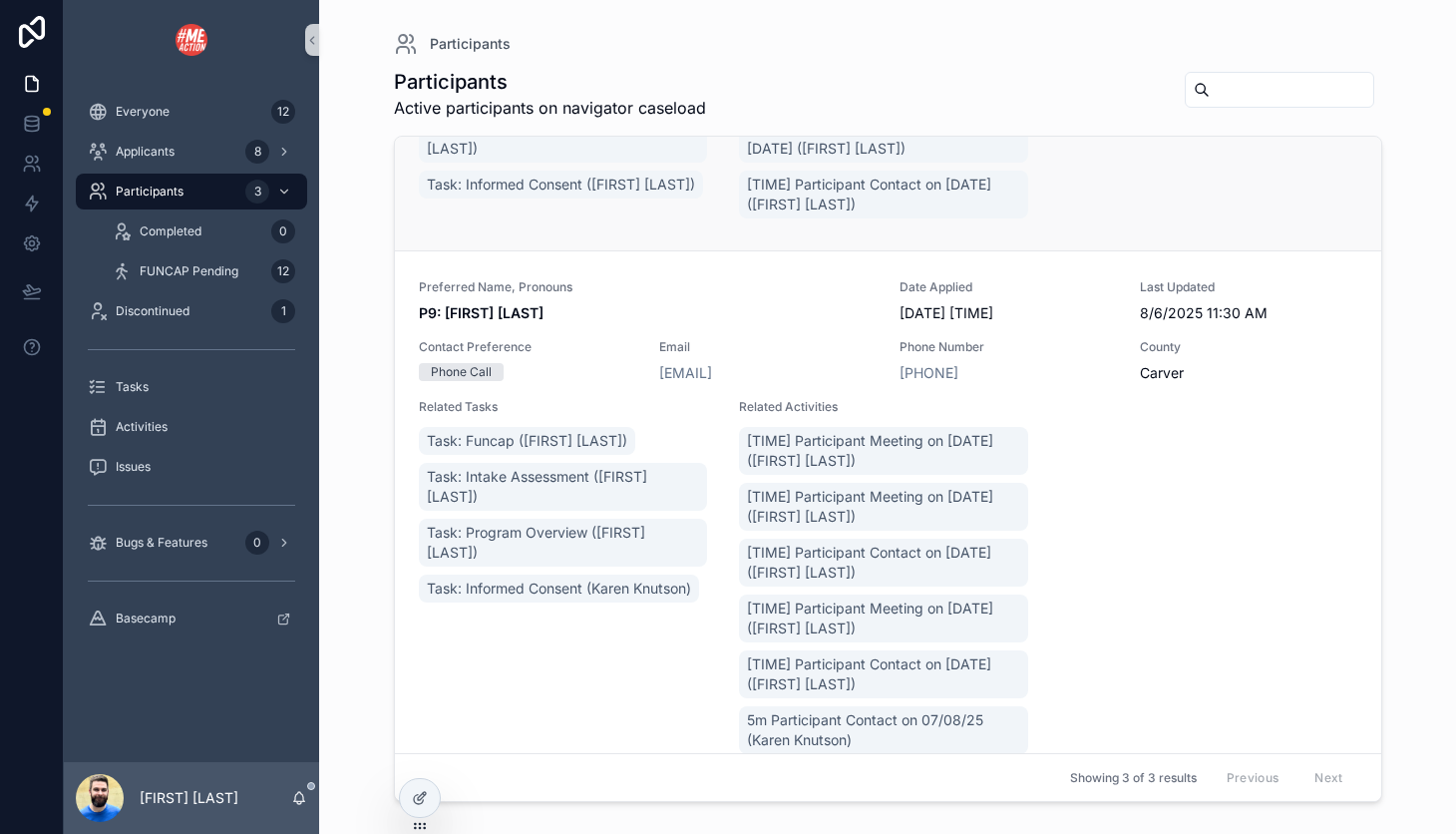 scroll, scrollTop: 599, scrollLeft: 0, axis: vertical 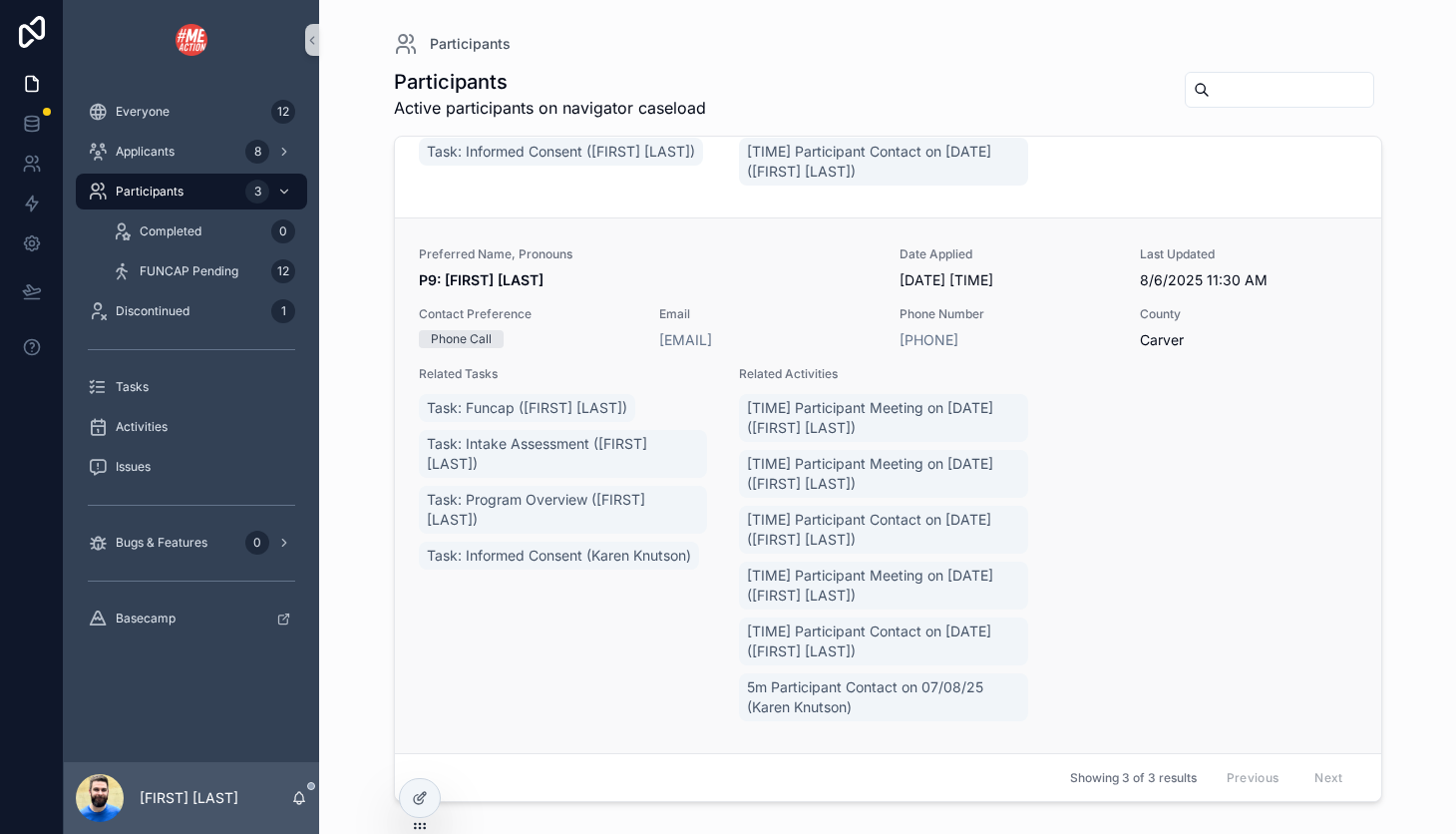 click on "Related Tasks Task: Funcap ([FIRST] [LAST]) Task: Intake Assessment ([FIRST] [LAST]) Task: Program Overview ([FIRST] [LAST]) Task: Informed Consent ([FIRST] [LAST])" at bounding box center (567, 546) 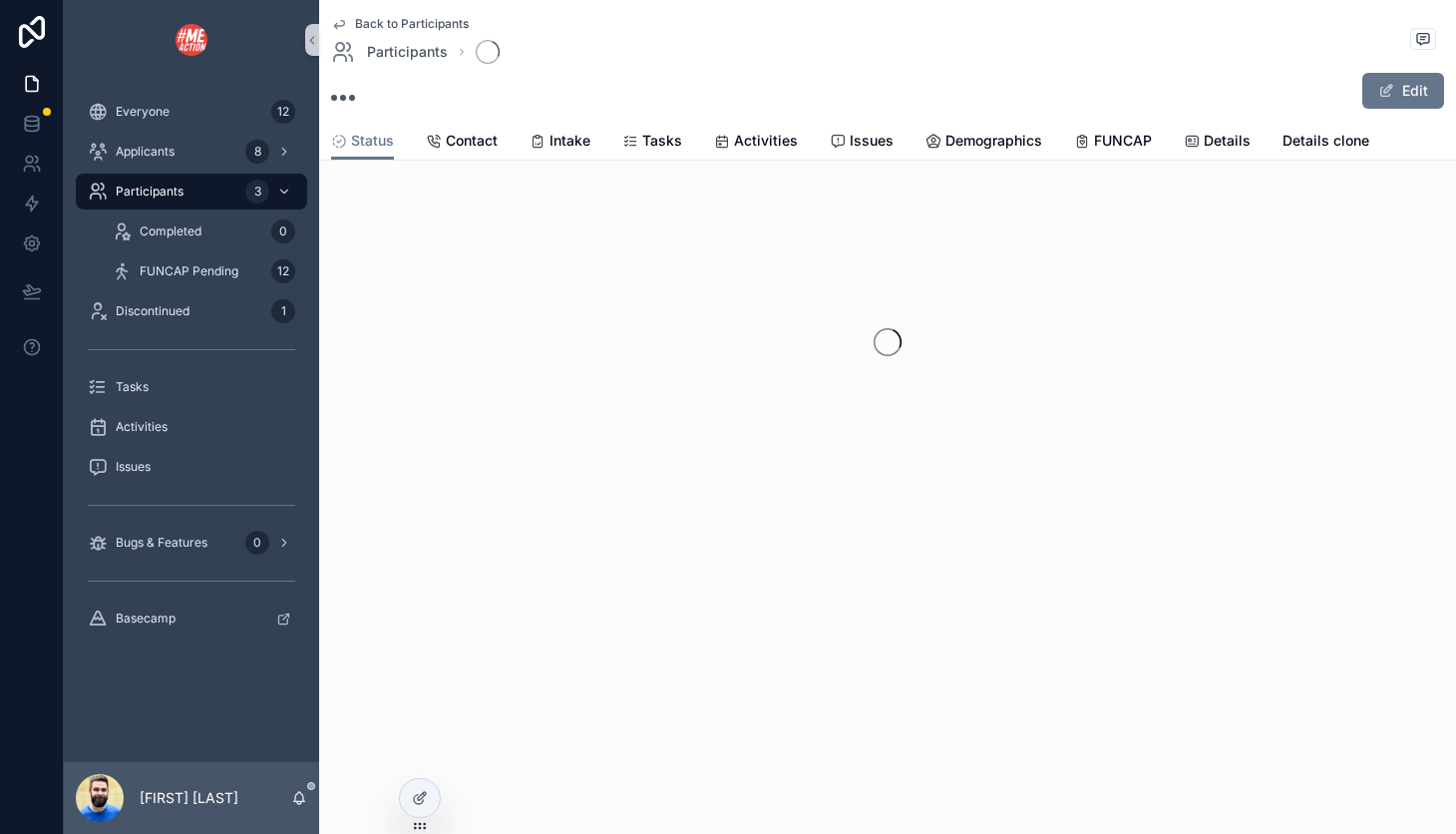 click on "Back to Participants Participants Edit Status Status Contact Intake Tasks Activities Issues Demographics FUNCAP Details Details clone" at bounding box center [888, 417] 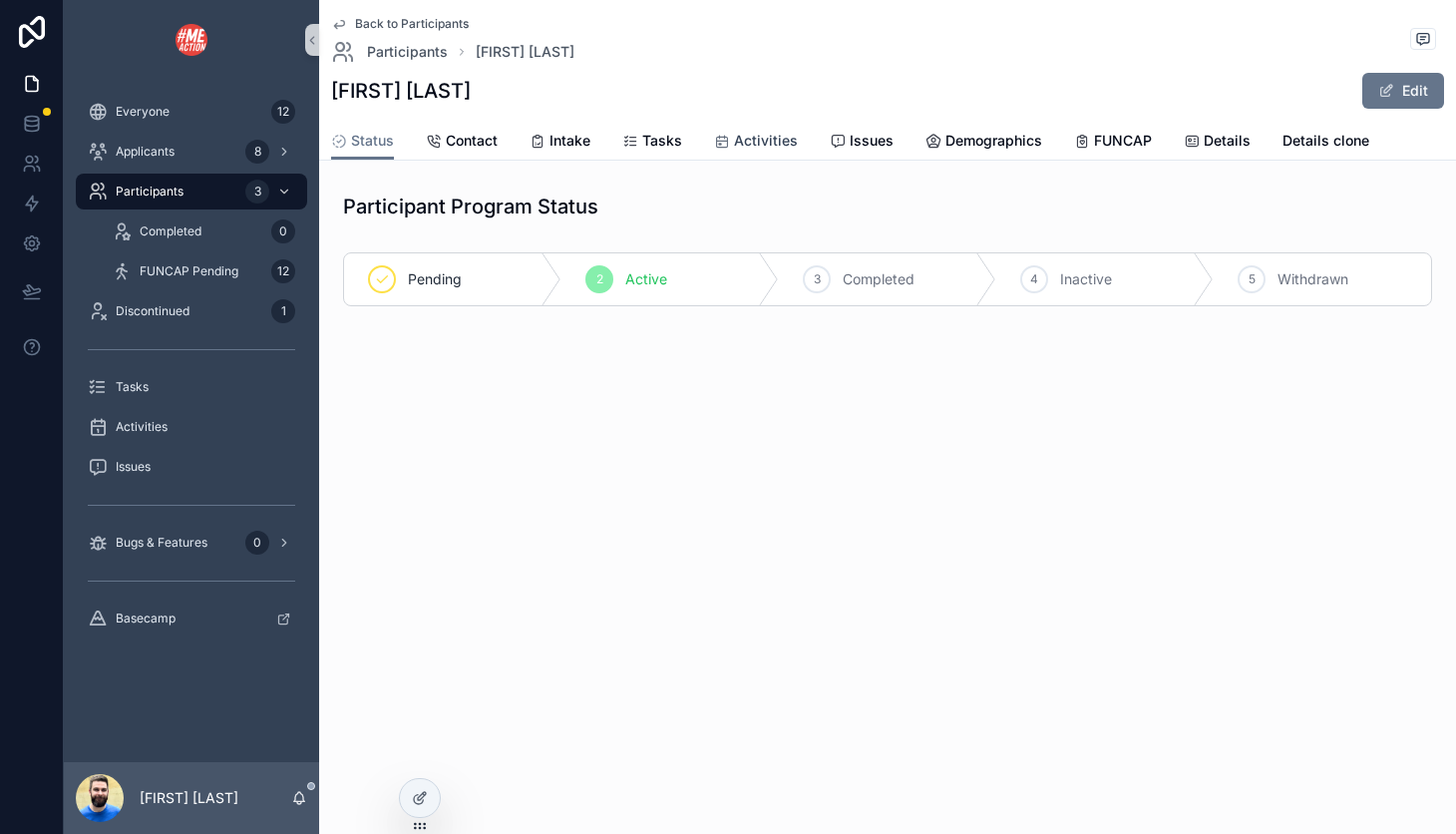 click on "Activities" at bounding box center [766, 141] 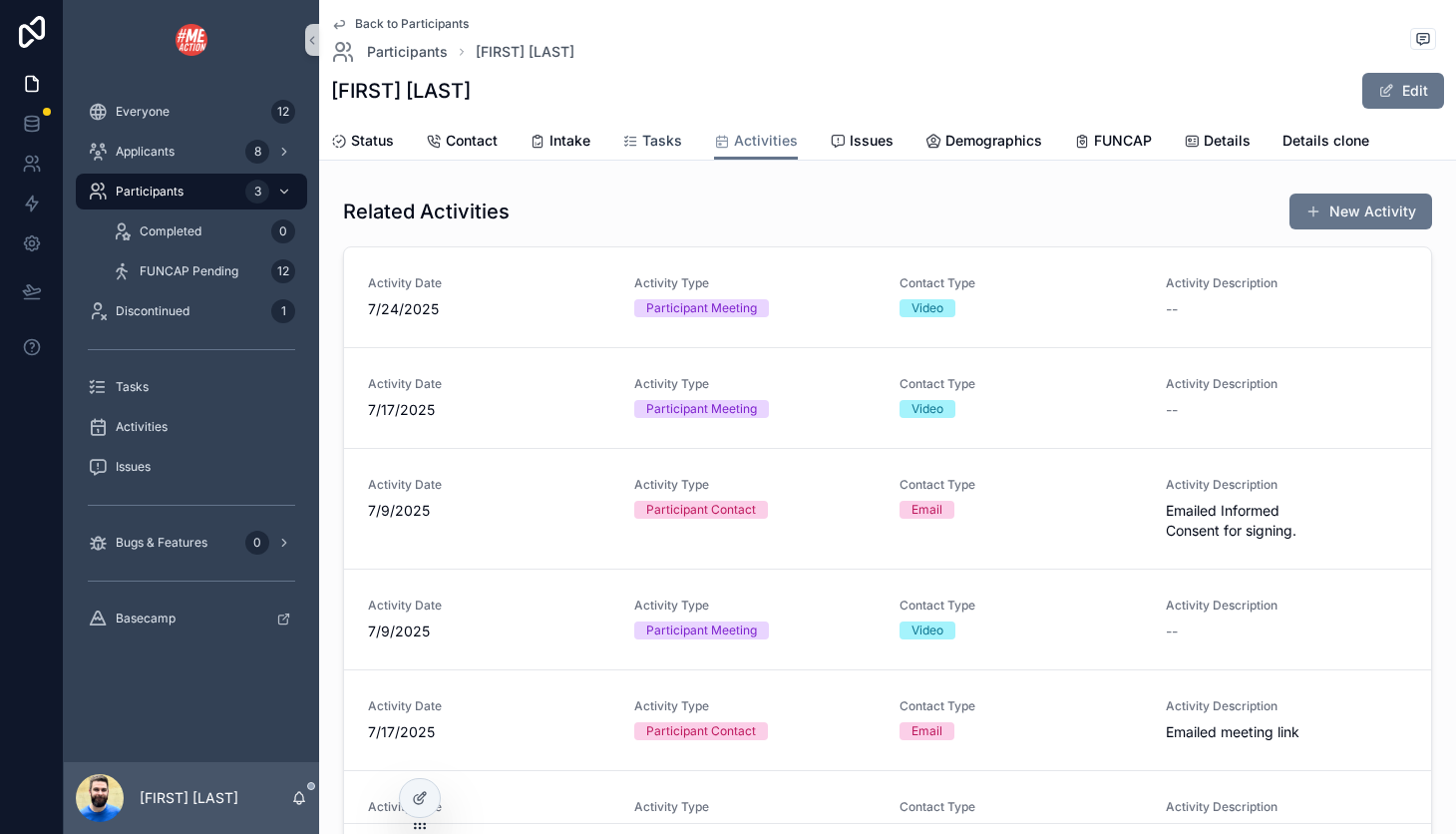 click on "Tasks" at bounding box center [662, 141] 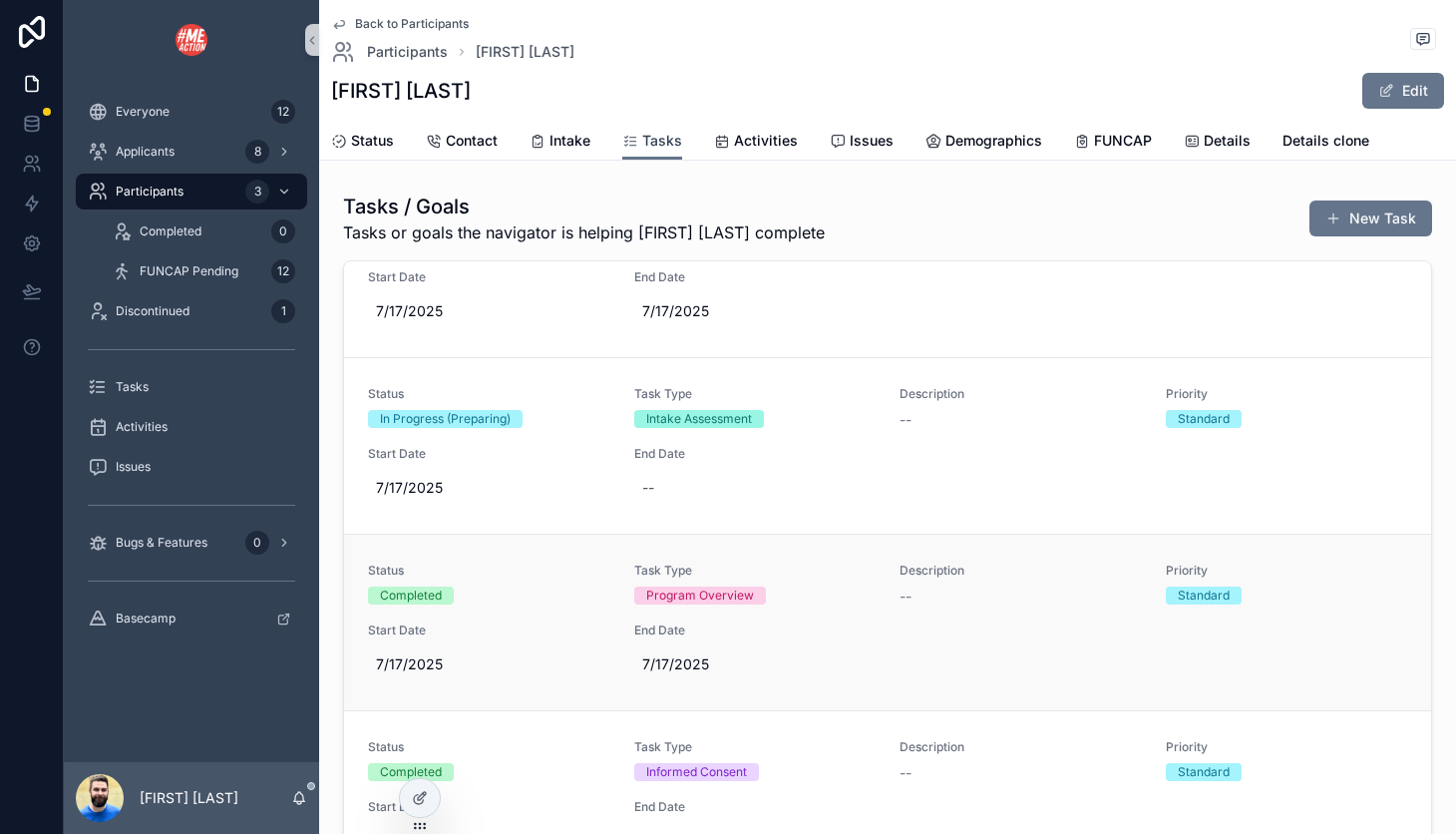 scroll, scrollTop: 130, scrollLeft: 0, axis: vertical 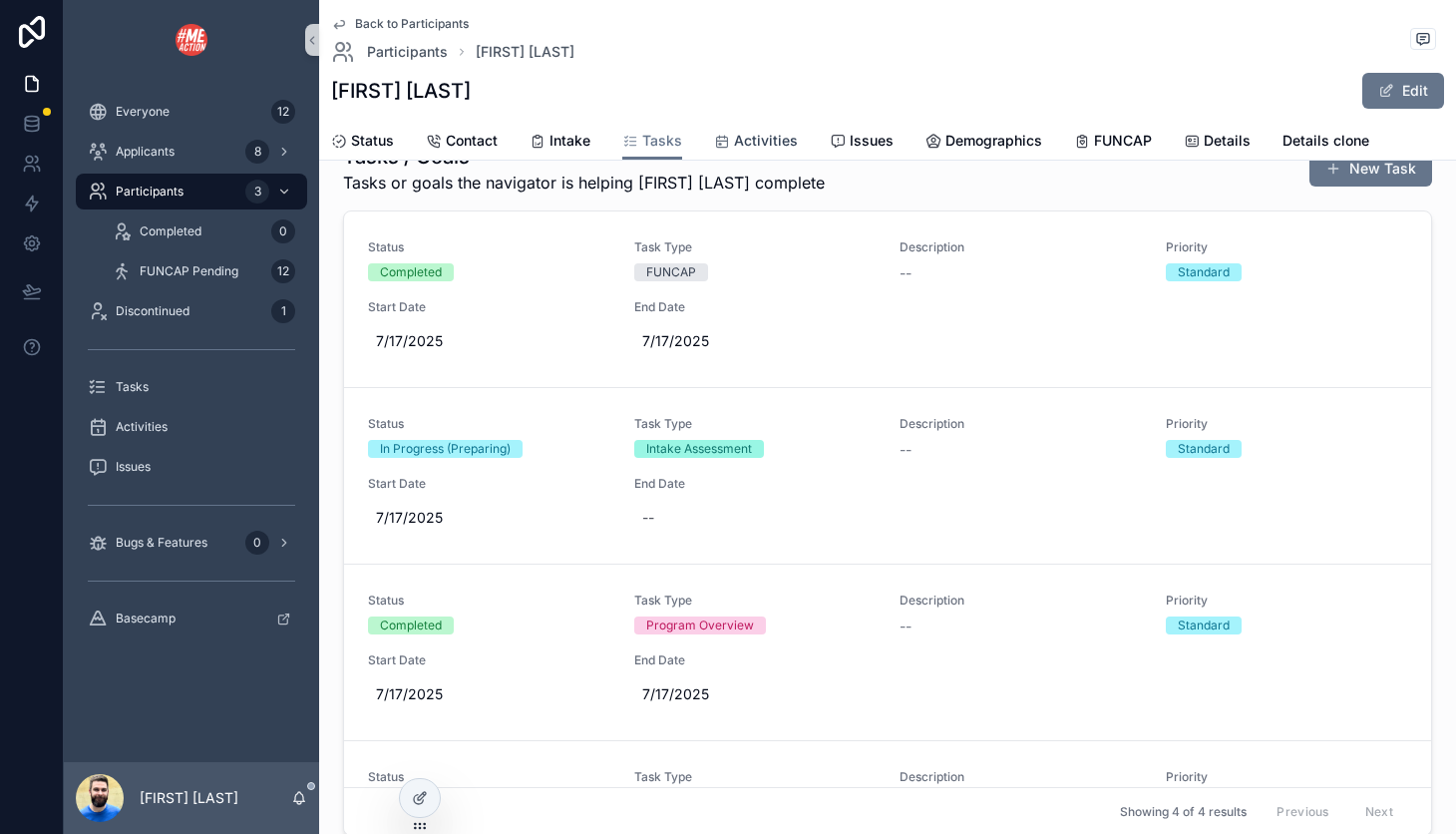 click on "Activities" at bounding box center [766, 141] 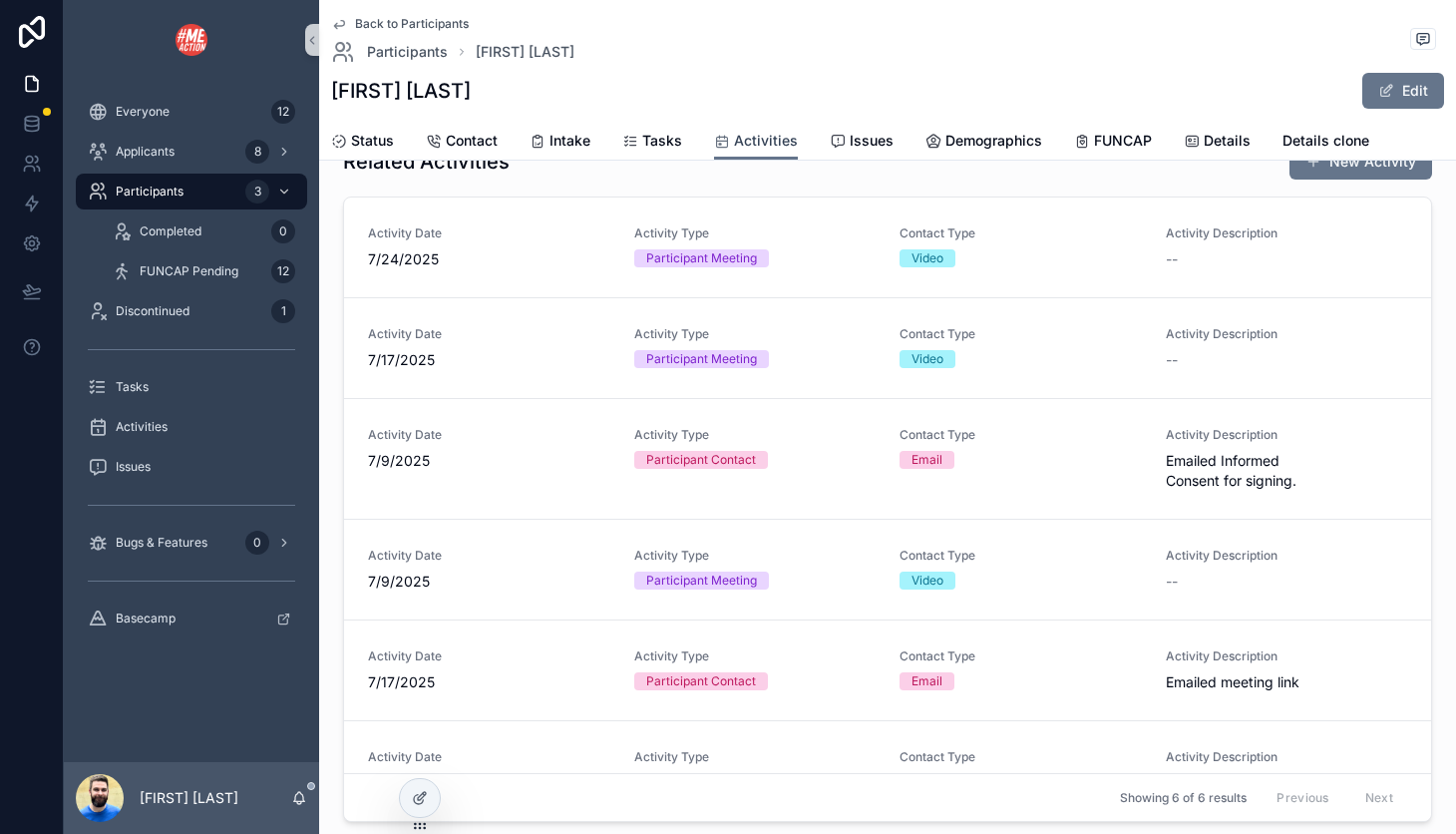 scroll, scrollTop: 0, scrollLeft: 0, axis: both 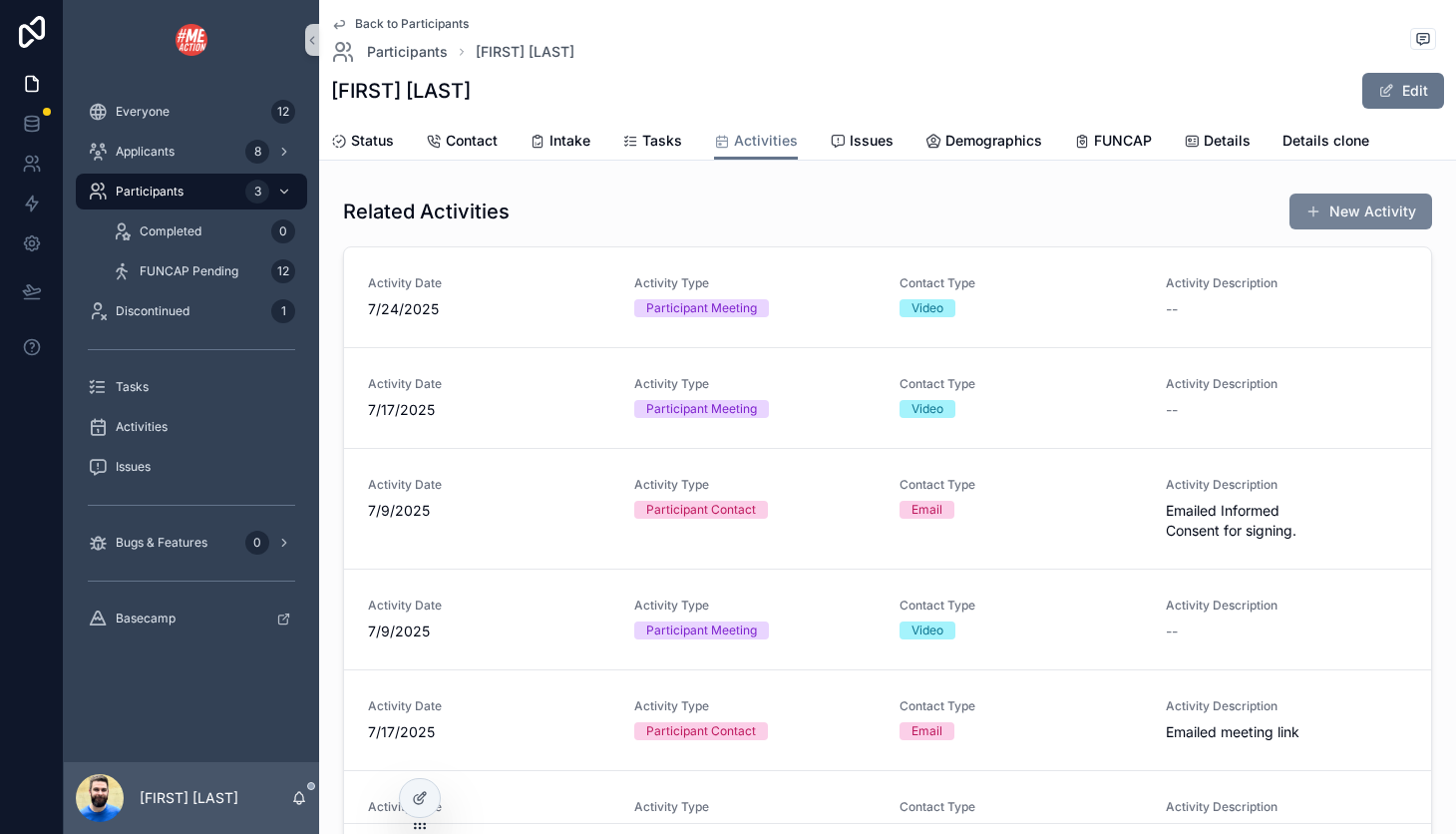 click on "New Activity" at bounding box center (1360, 211) 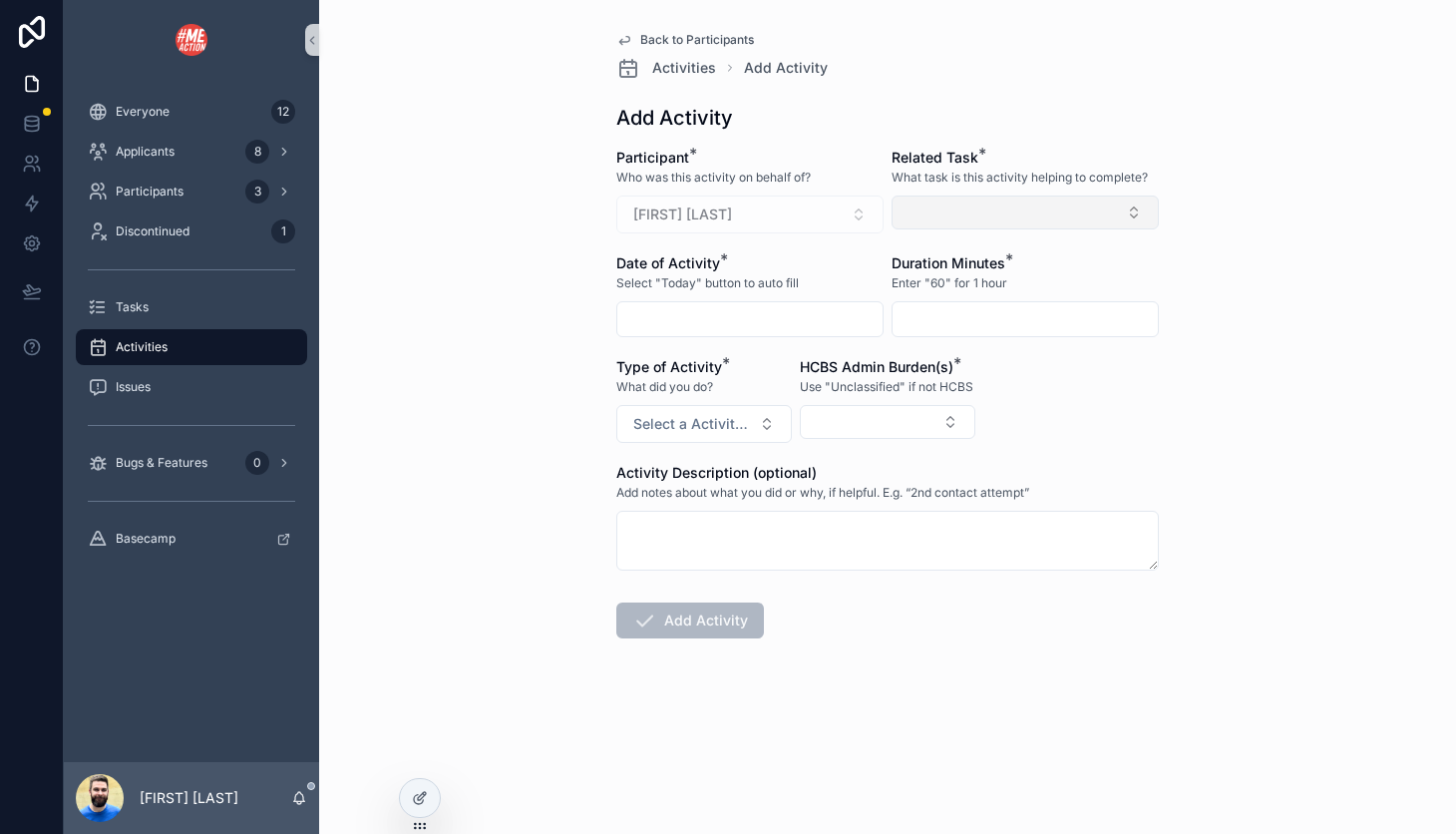 click at bounding box center (1025, 212) 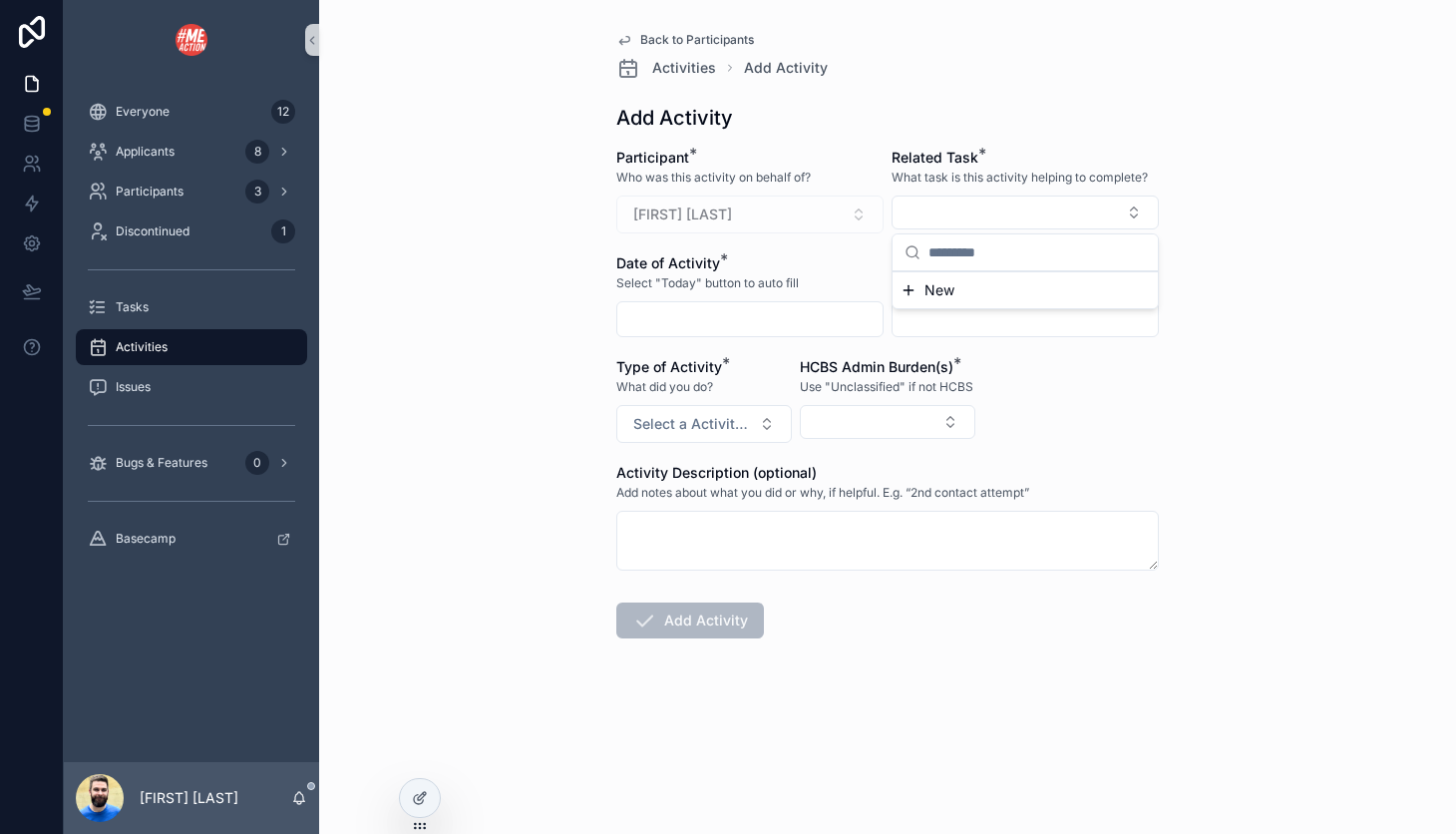 click on "Back to Participants Activities Add Activity Add Activity Participant * Who was this activity on behalf of? [FIRST] [LAST] Related Task * What task is this activity helping to complete? Date of Activity * Select "Today" button to auto fill Duration Minutes * Enter "60" for 1 hour Type of Activity * What did you do? Select a Activity Type HCBS Admin Burden(s) * Use "Unclassified" if not HCBS Activity Description (optional) Add notes about what you did or why, if helpful. E.g. “2nd contact attempt” Add Activity" at bounding box center [888, 417] 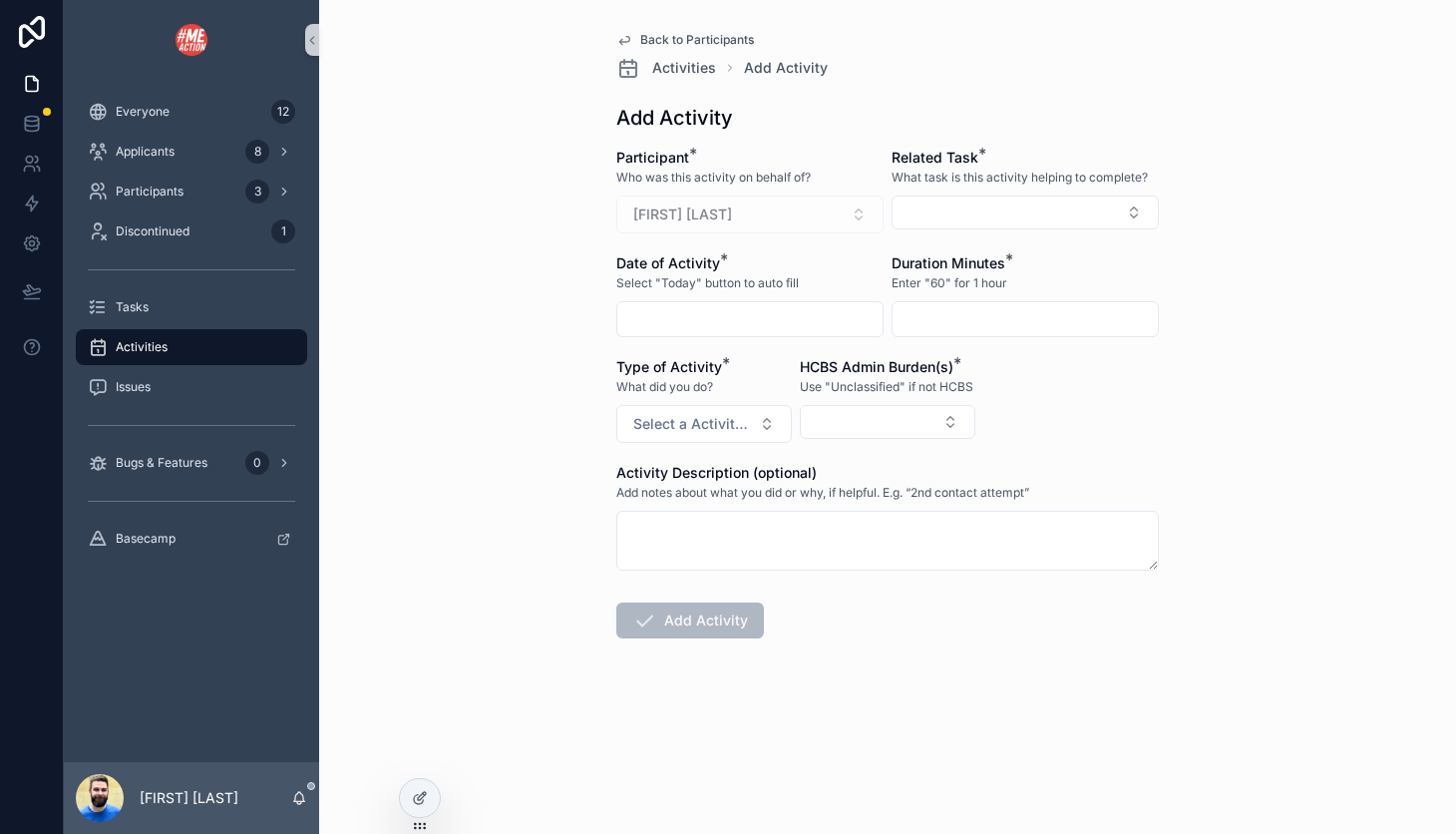 click at bounding box center (750, 319) 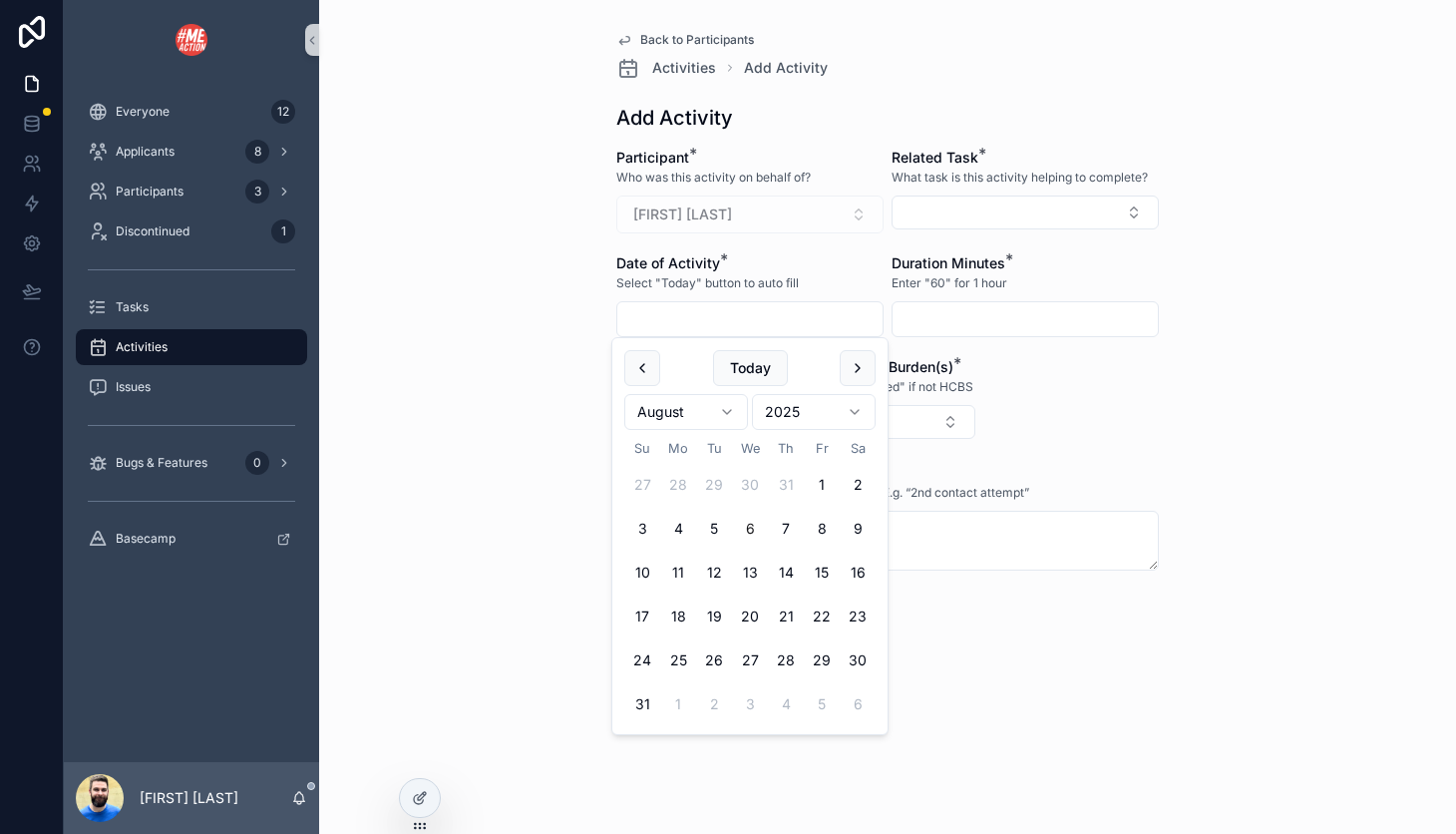 click at bounding box center [1025, 319] 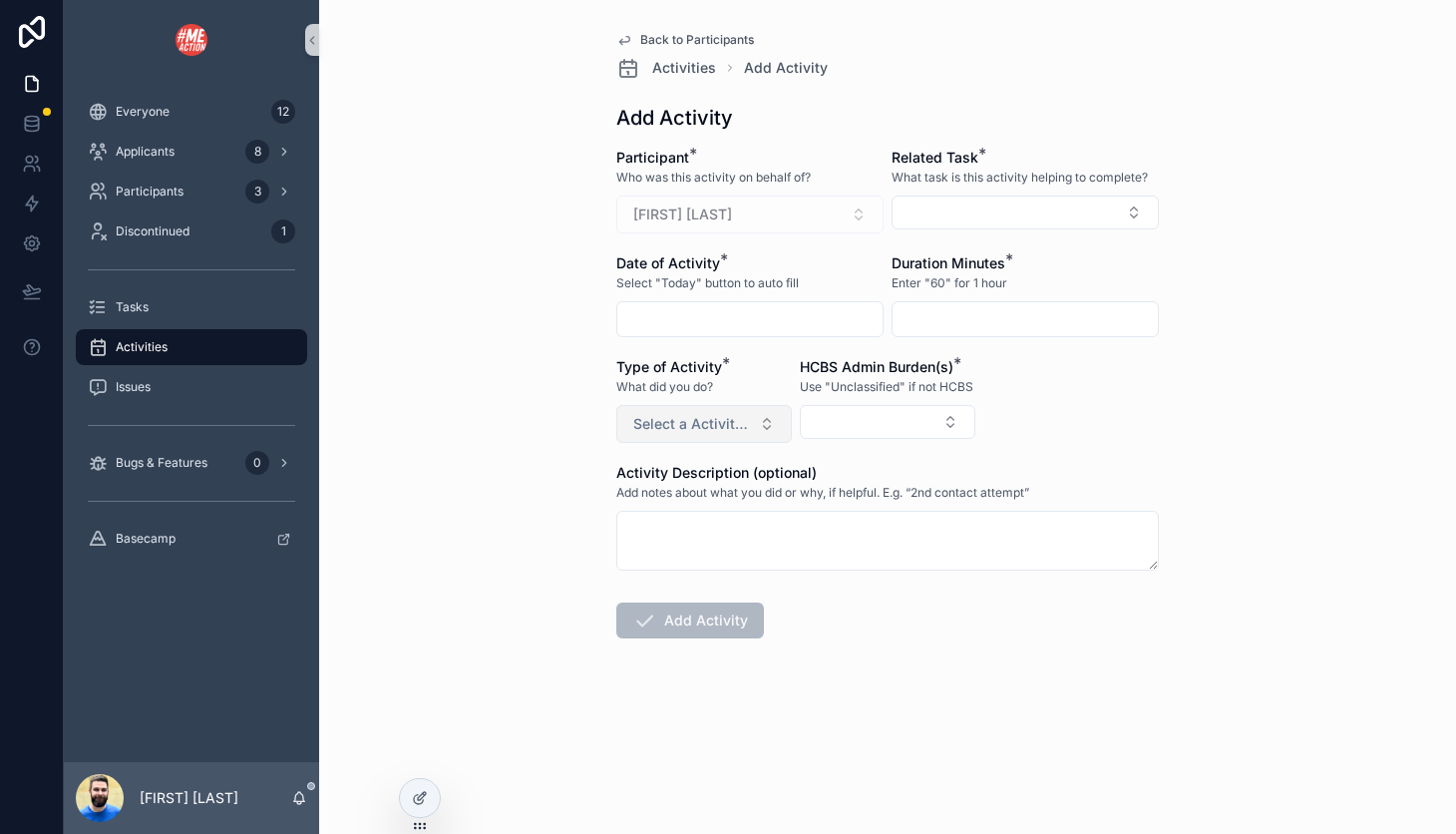 click on "Select a Activity Type" at bounding box center [692, 424] 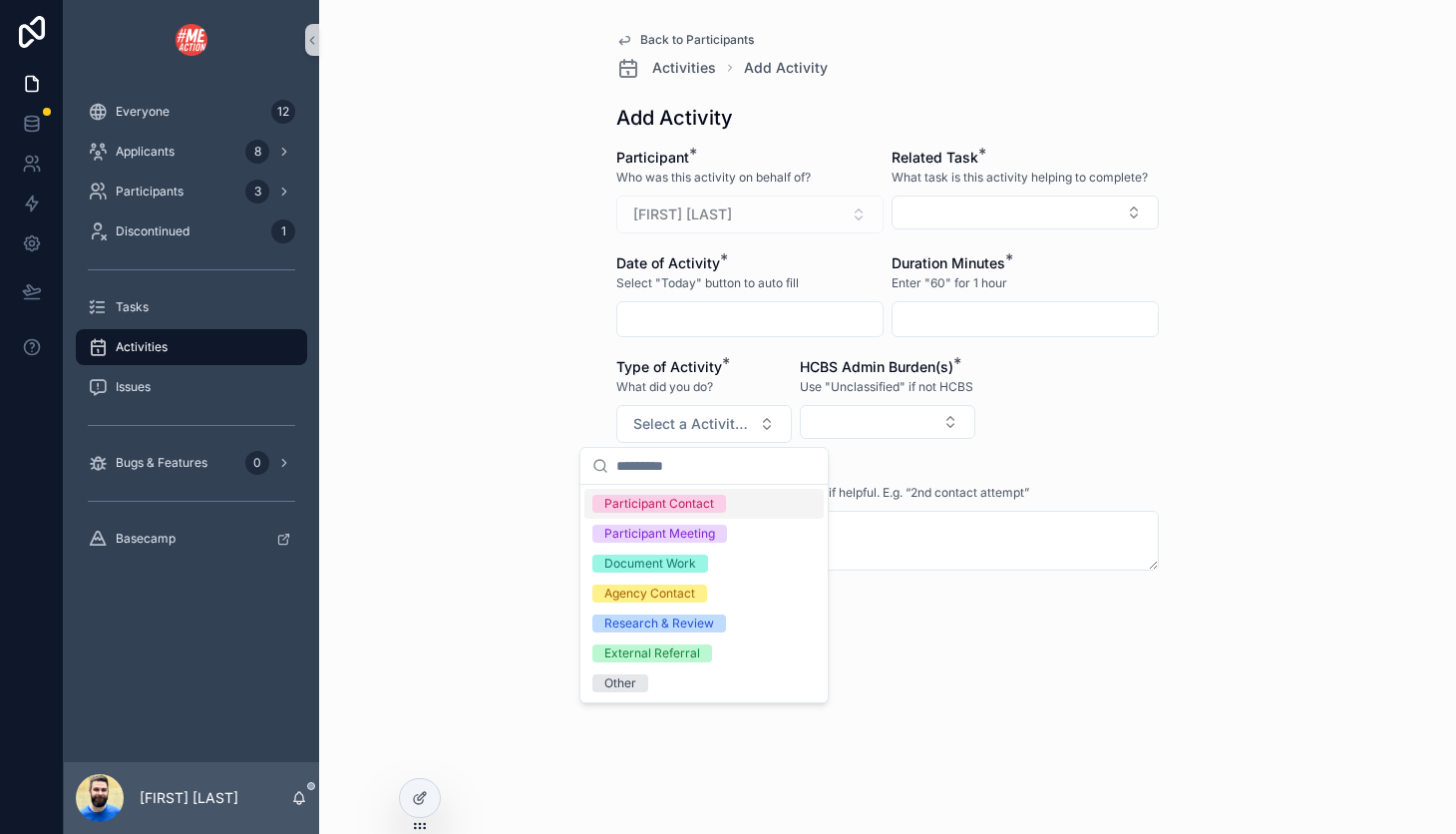 click on "Participant Contact" at bounding box center (659, 504) 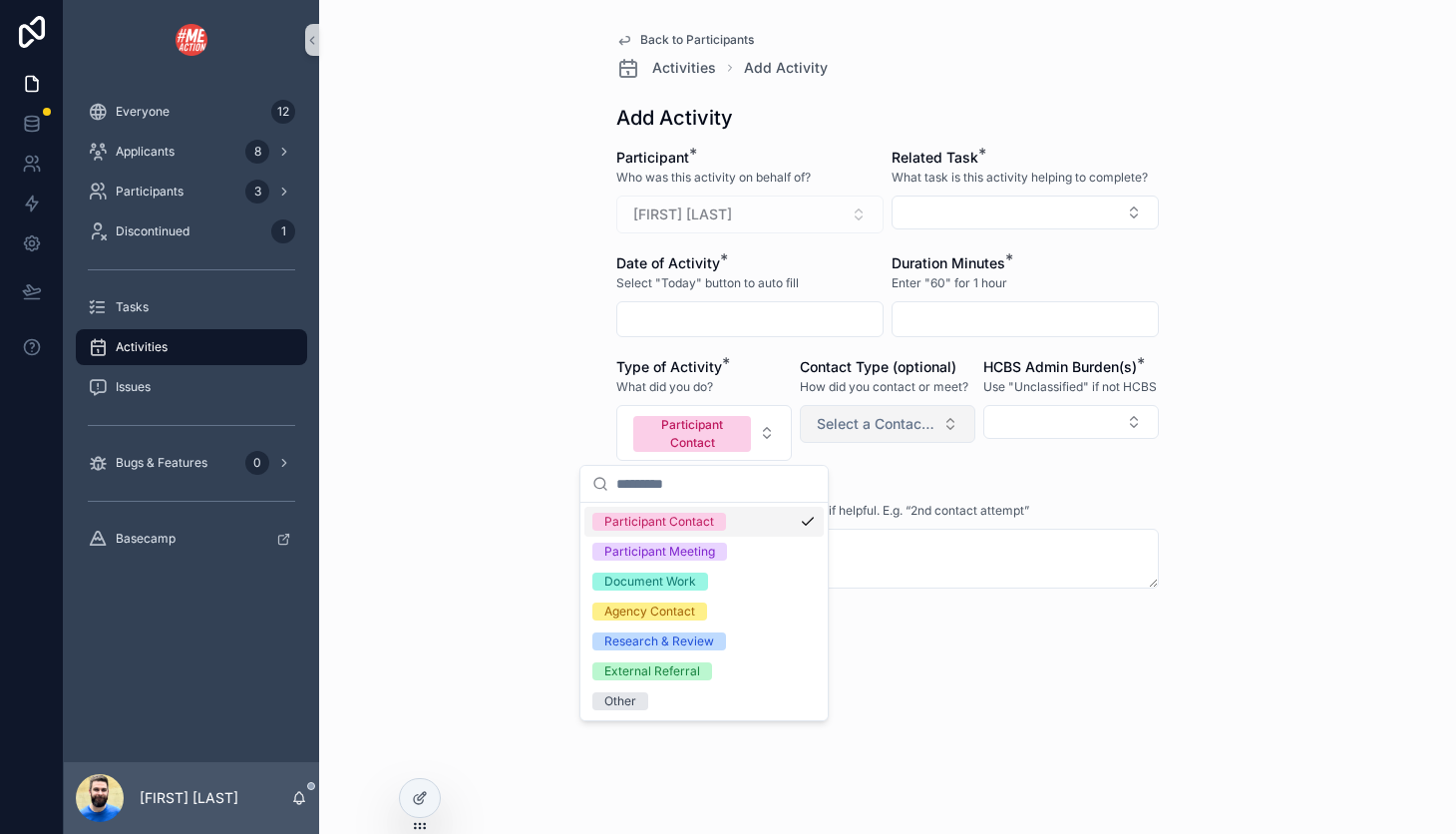 click on "Select a Contact Type" at bounding box center [876, 424] 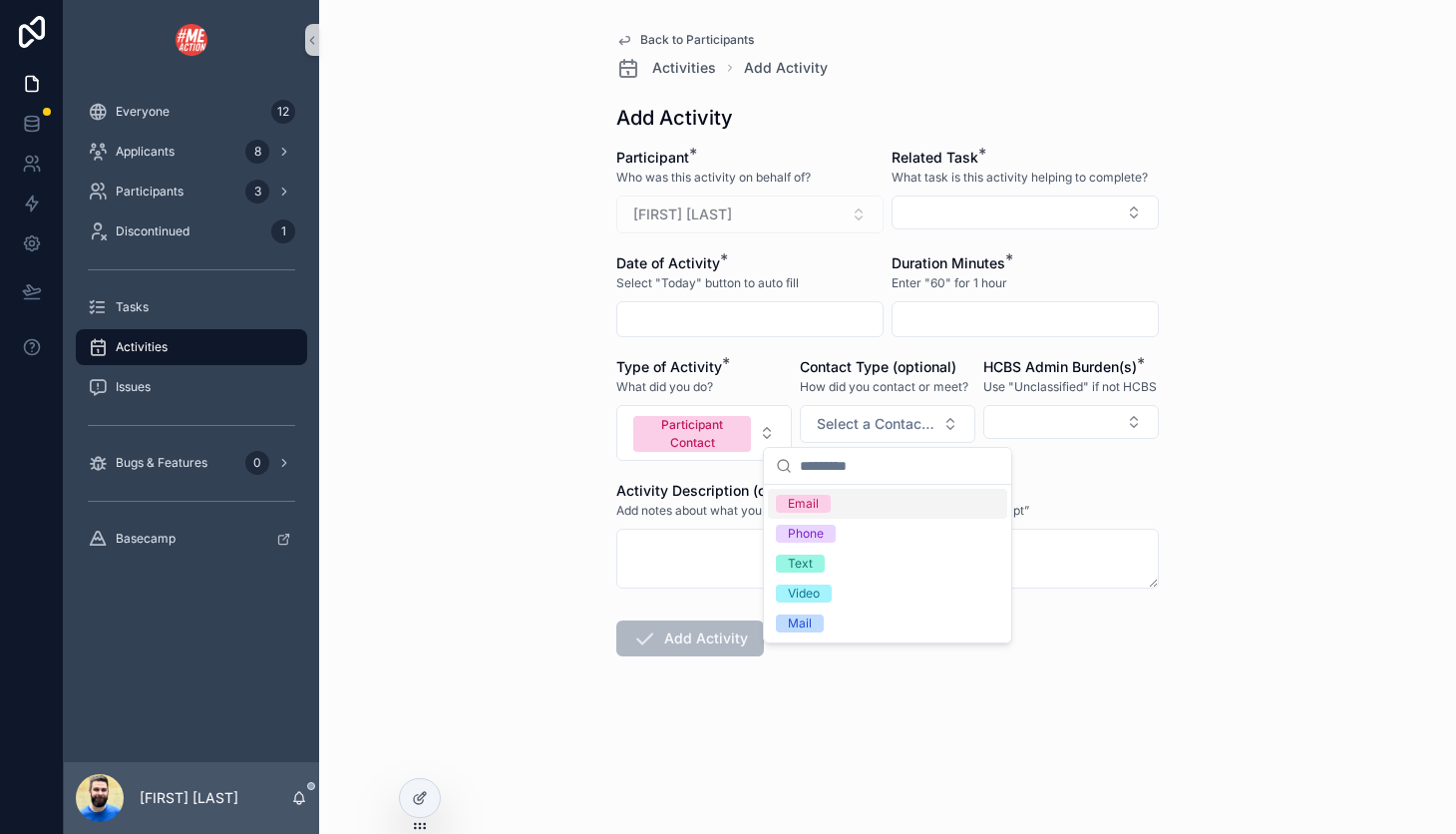 click on "Participant * Who was this activity on behalf of? [FIRST] [LAST] Related Task * What task is this activity helping to complete? Date of Activity * Select "Today" button to auto fill Duration Minutes * Enter "60" for 1 hour Type of Activity * What did you do? Participant Contact Contact Type (optional) How did you contact or meet? Select a Contact Type HCBS Admin Burden(s) * Use "Unclassified" if not HCBS Activity Activity Description (optional) Add notes about what you did or why, if helpful. E.g. “2nd contact attempt” Add Activity" at bounding box center [888, 466] 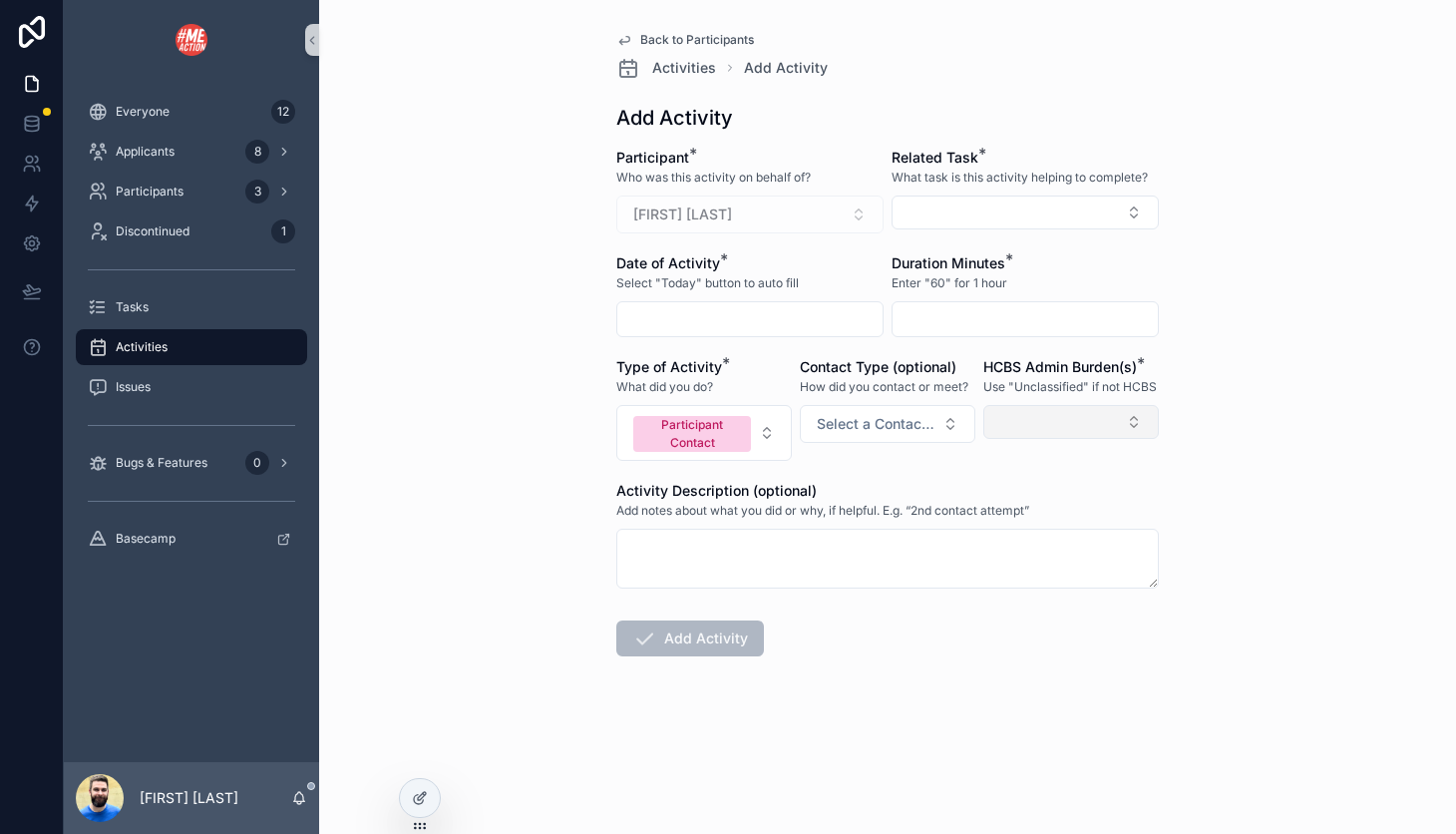 click at bounding box center [1071, 422] 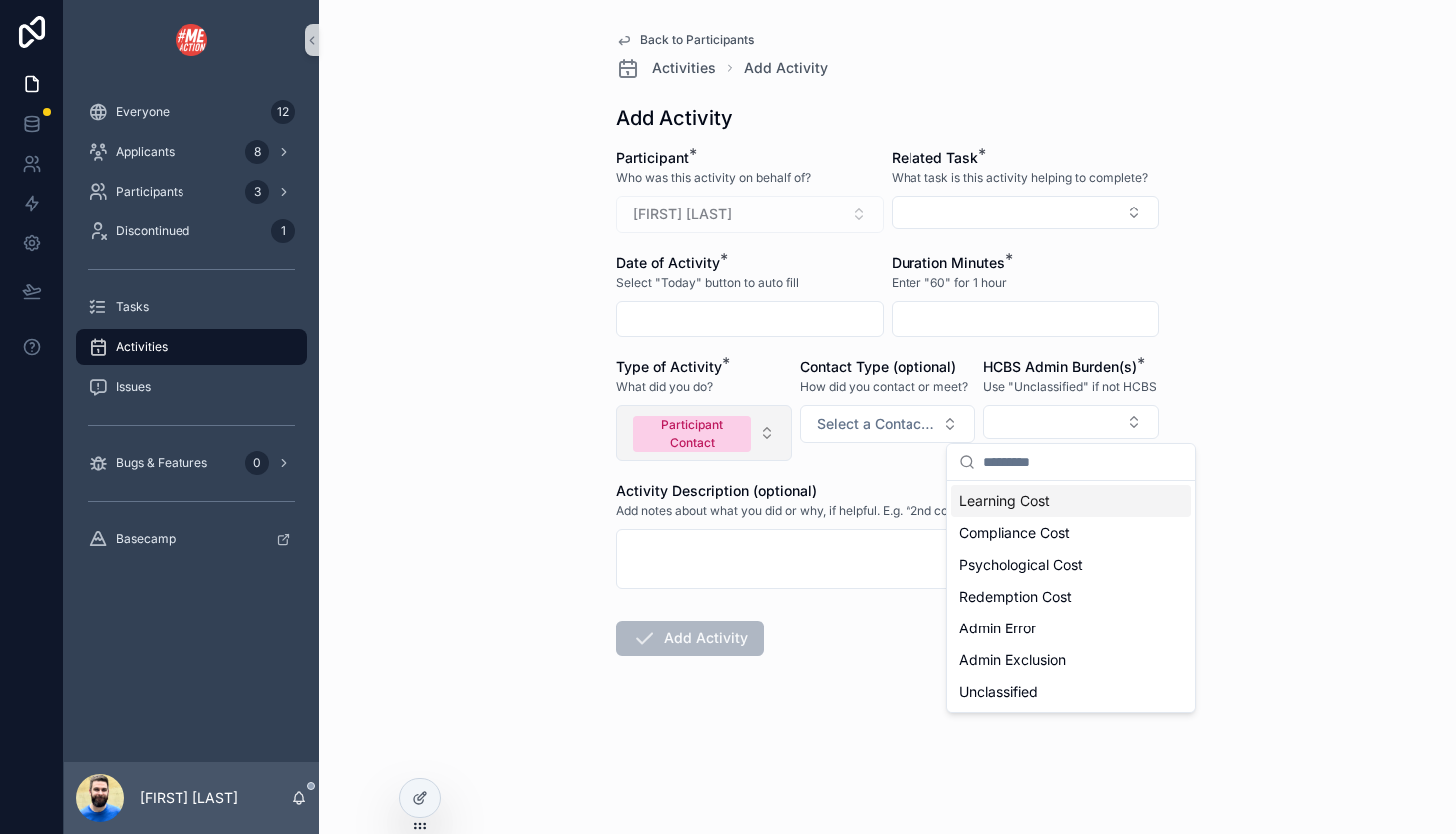 click on "Participant Contact" at bounding box center [704, 433] 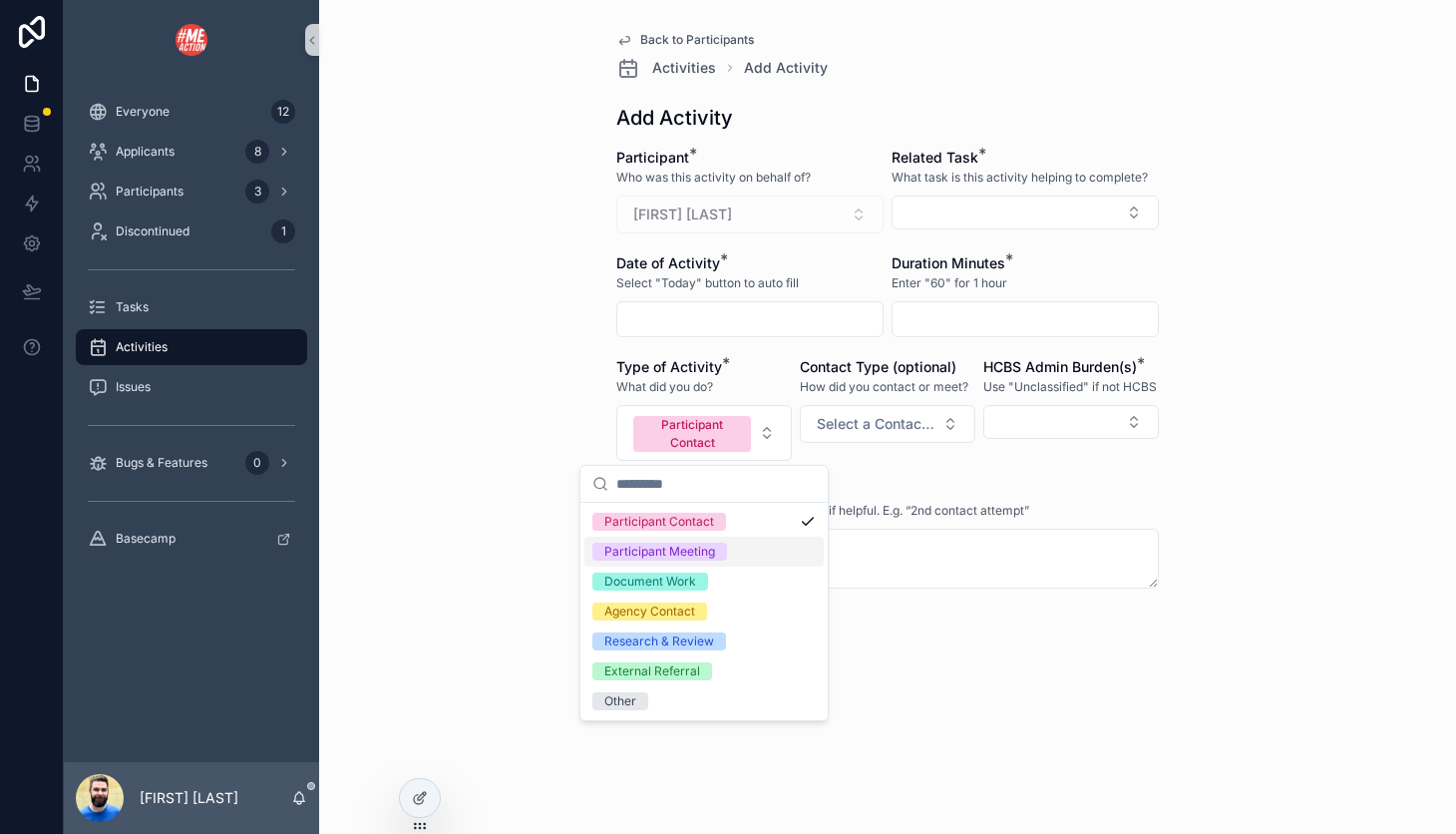 click on "Participant Meeting" at bounding box center [659, 552] 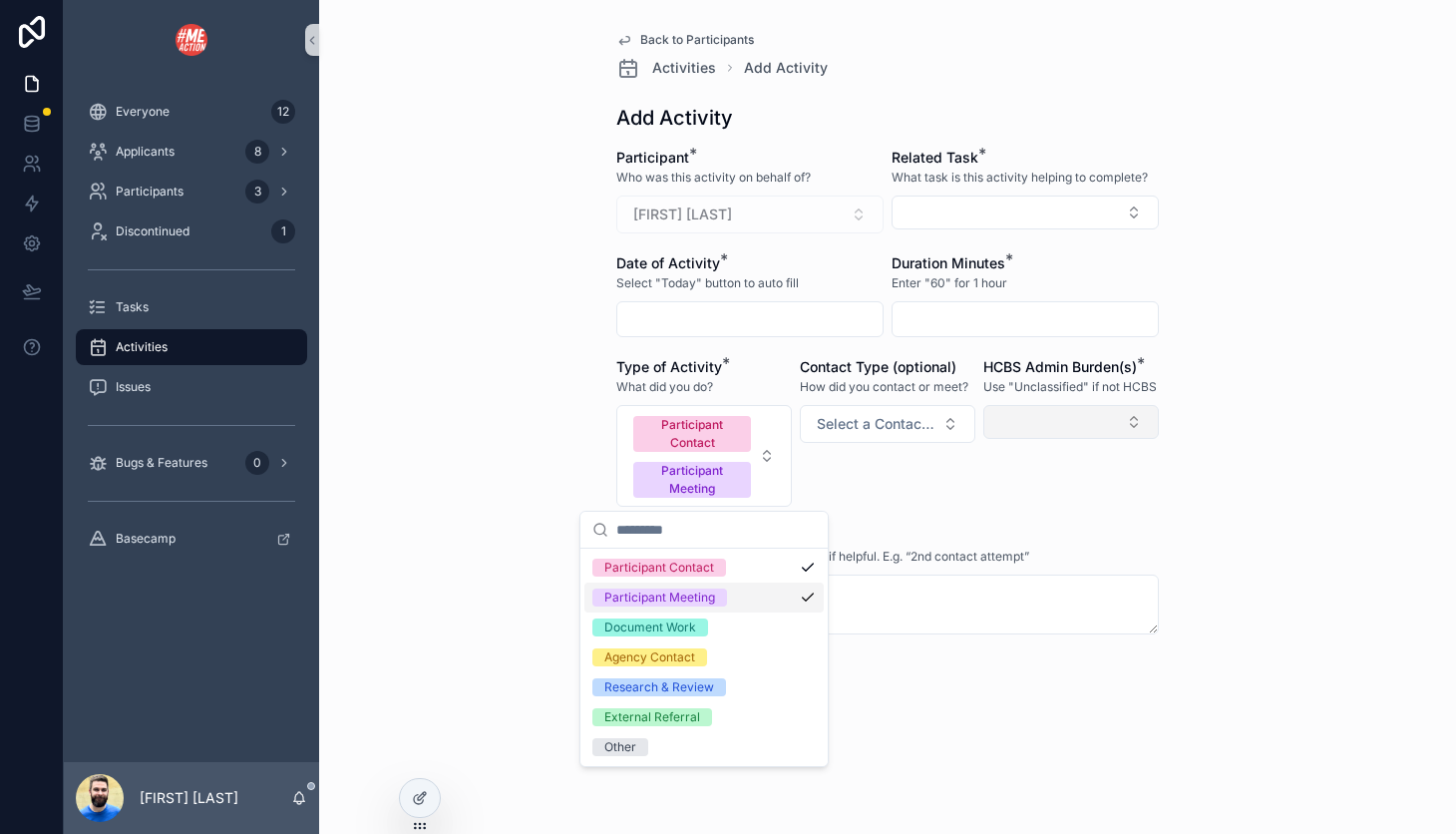 click at bounding box center [1071, 422] 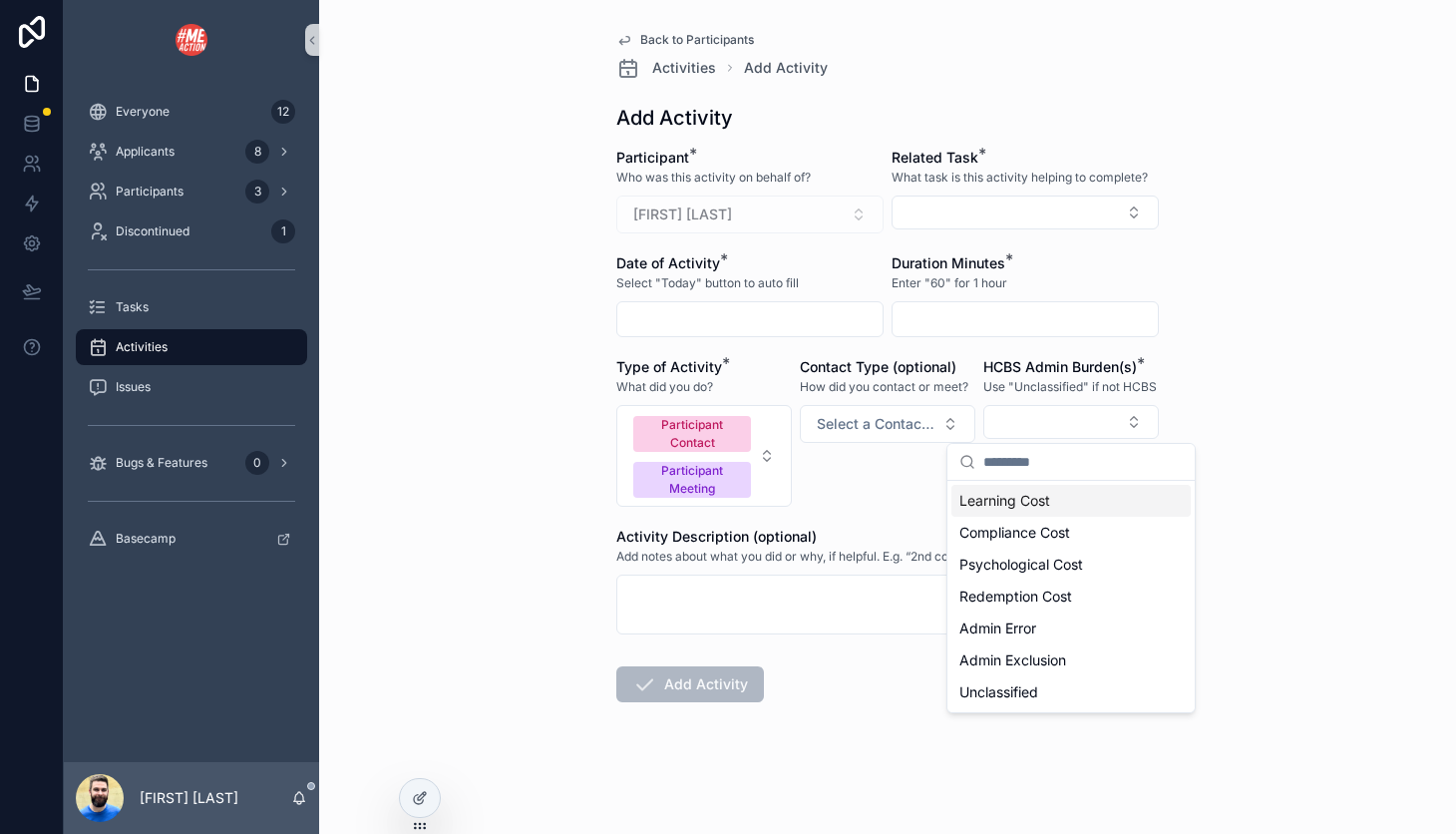 click at bounding box center (1025, 319) 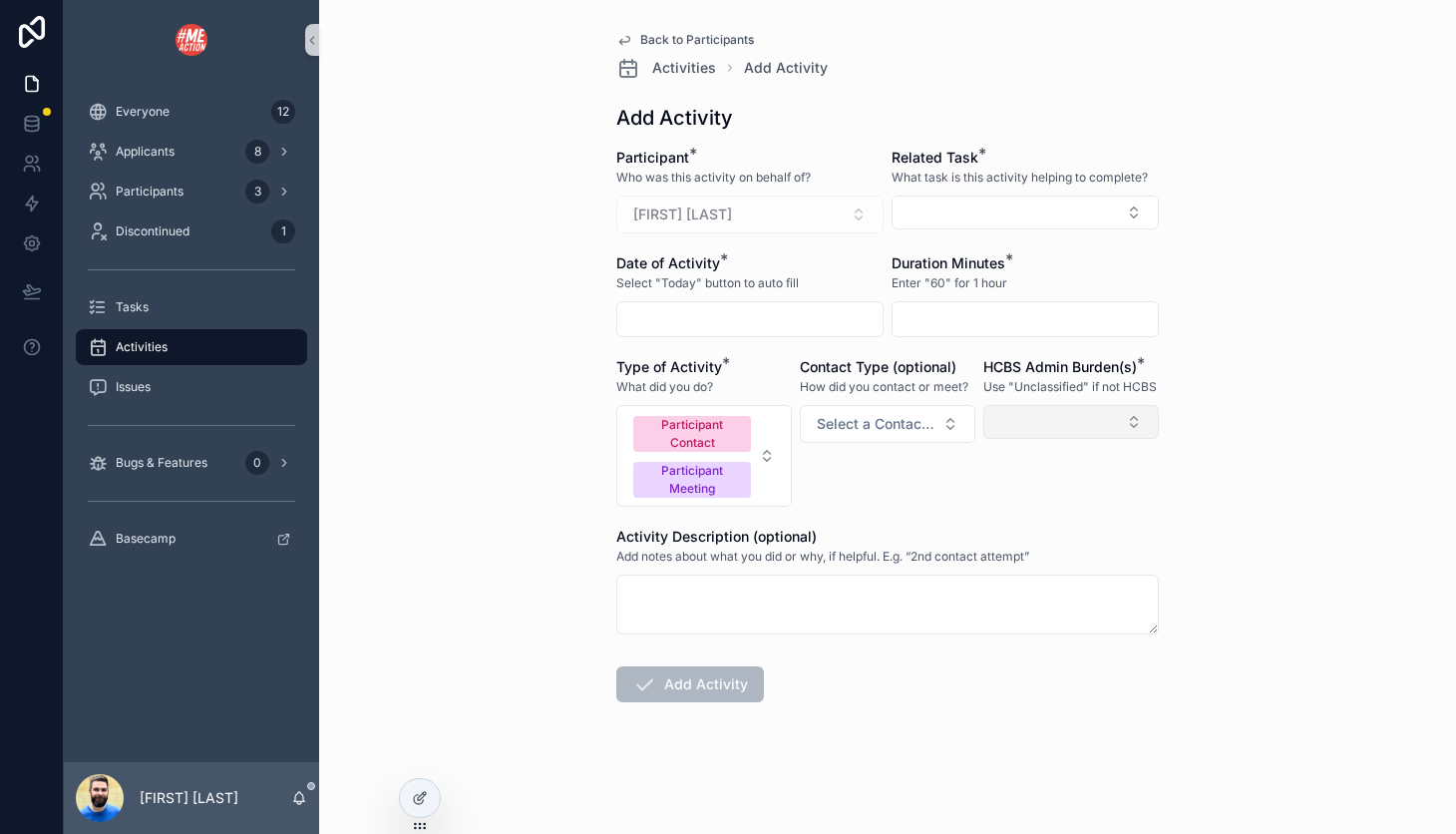 click at bounding box center (1071, 422) 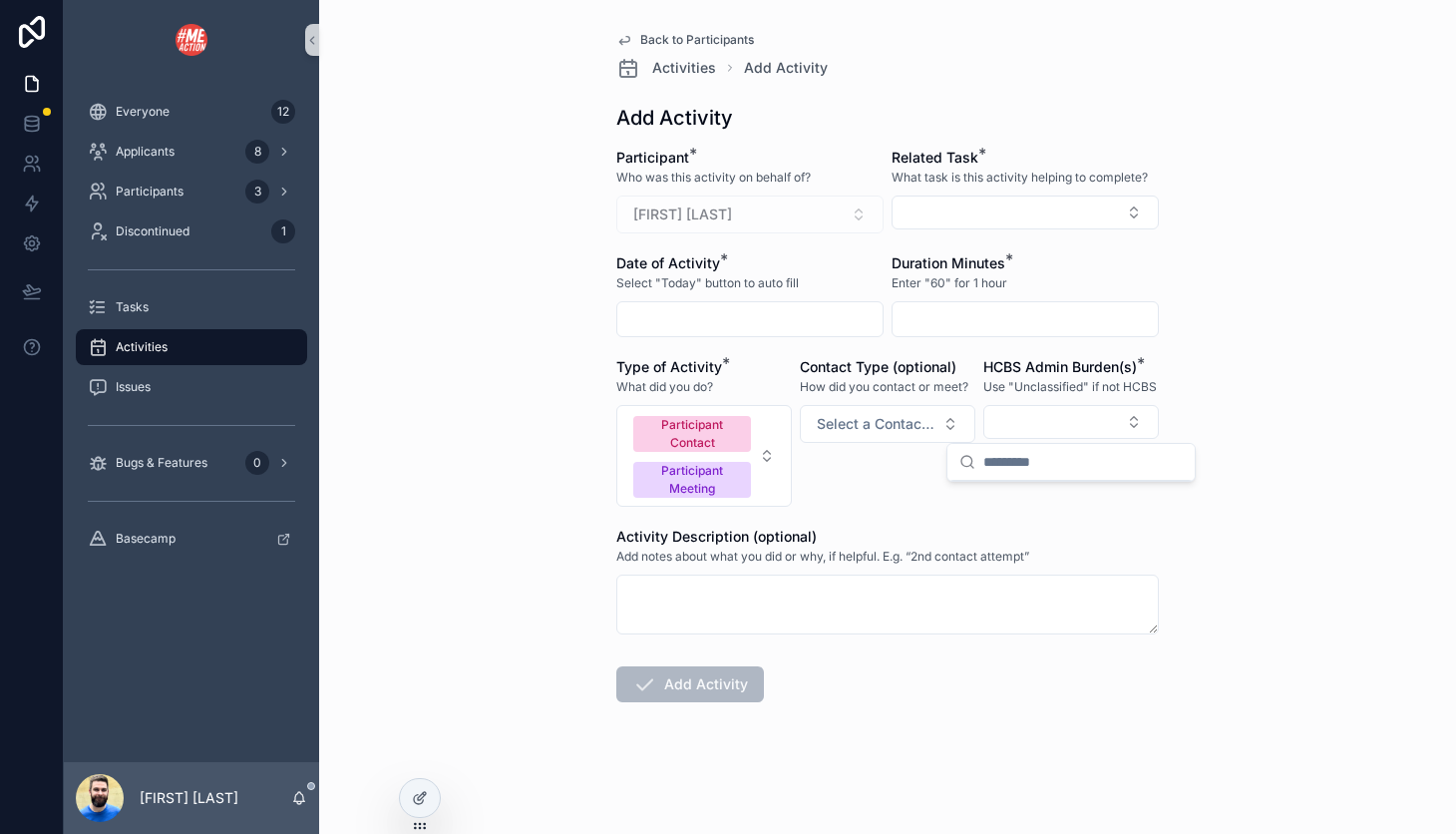 click on "Back to Participants Activities Add Activity Add Activity Participant * Who was this activity on behalf of? [FIRST] [LAST] Related Task * What task is this activity helping to complete? Date of Activity * Select "Today" button to auto fill Duration Minutes * Enter "60" for 1 hour Type of Activity * What did you do? Participant Contact Participant Meeting Contact Type (optional) How did you contact or meet? Select a Contact Type HCBS Admin Burden(s) * Use "Unclassified" if not HCBS Activity Description (optional) Add notes about what you did or why, if helpful. E.g. “2nd contact attempt” Add Activity" at bounding box center [888, 417] 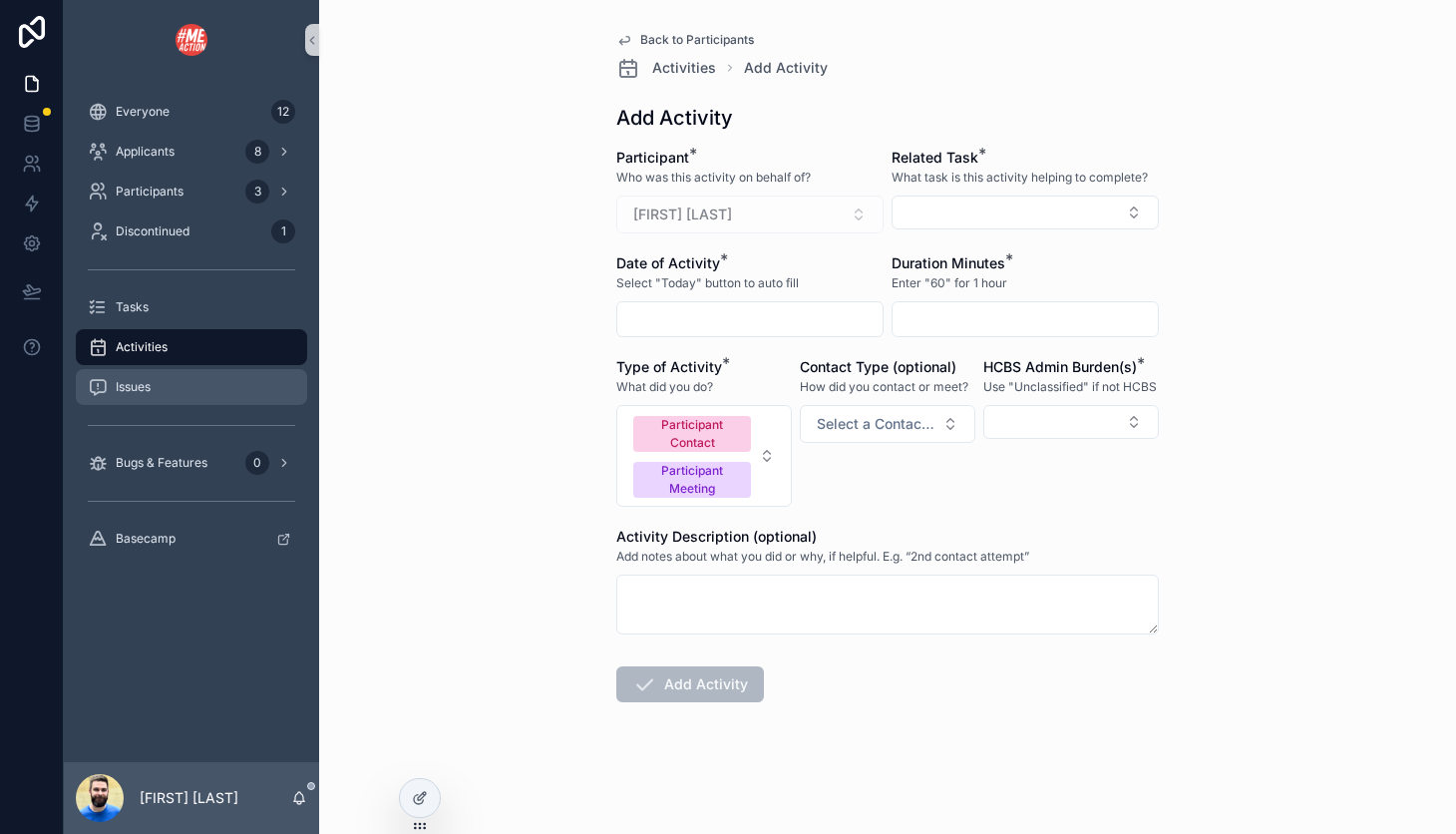 click on "Issues" at bounding box center [191, 387] 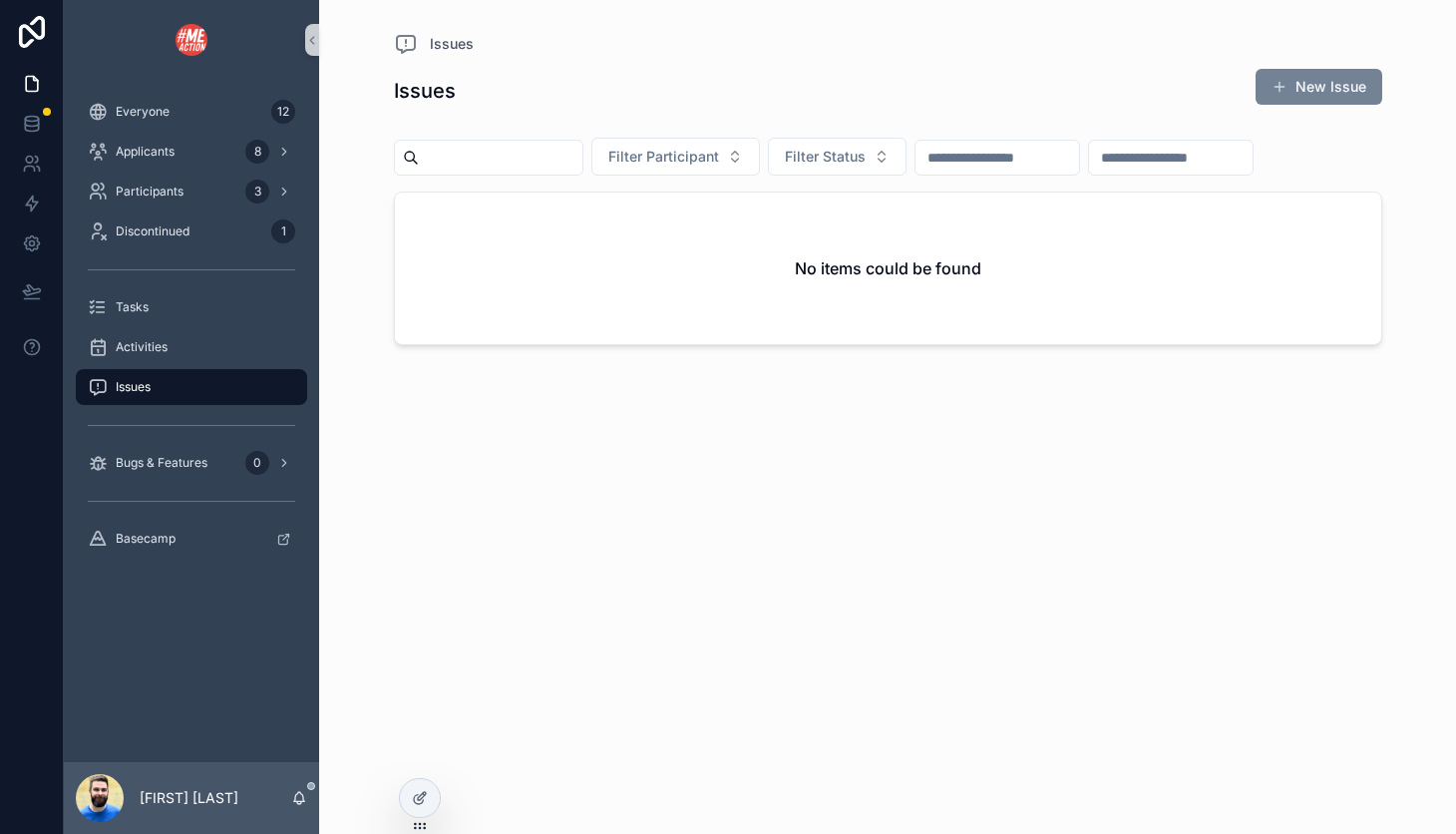 click on "New Issue" at bounding box center [1318, 87] 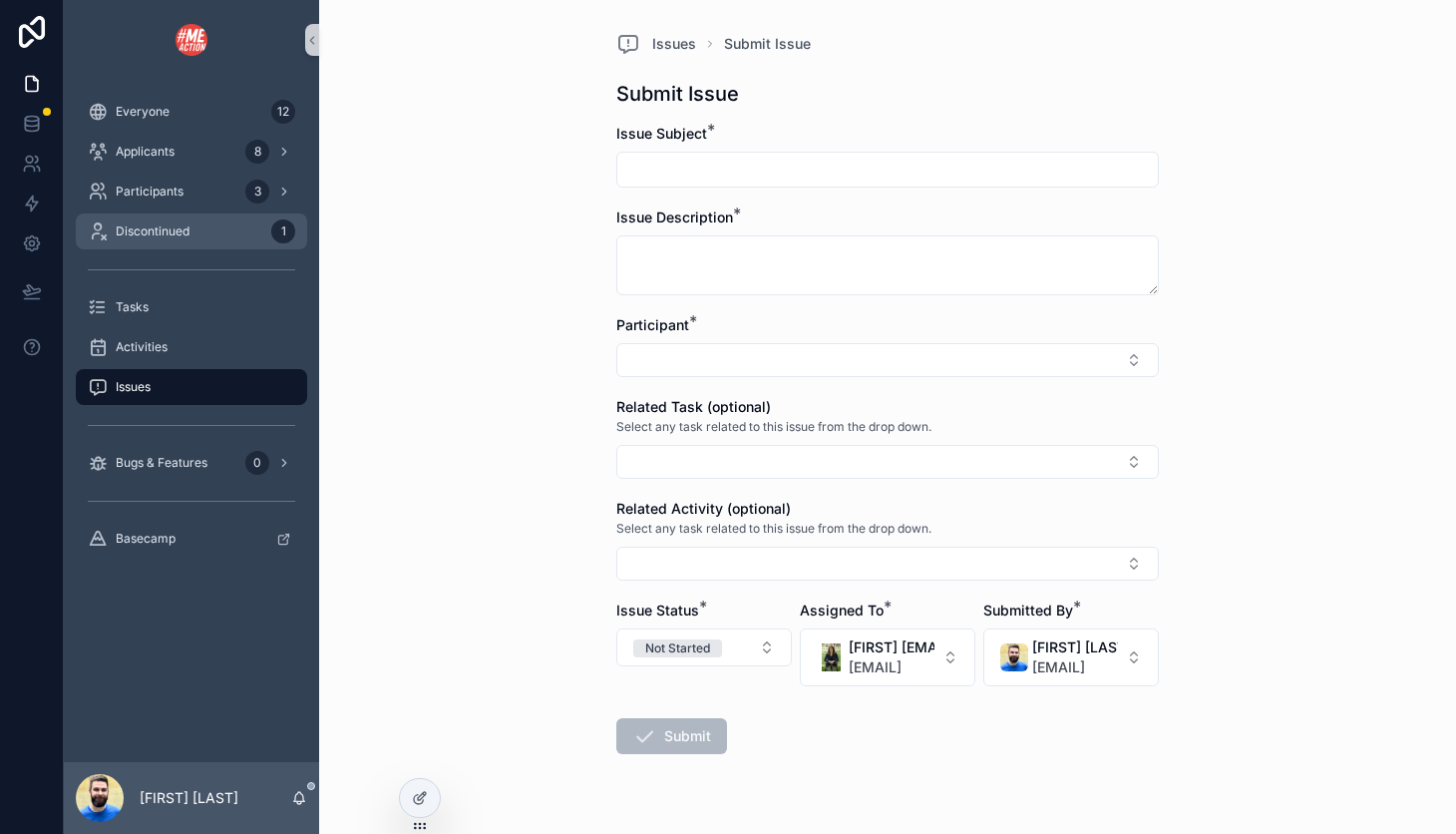 click on "Discontinued" at bounding box center [153, 231] 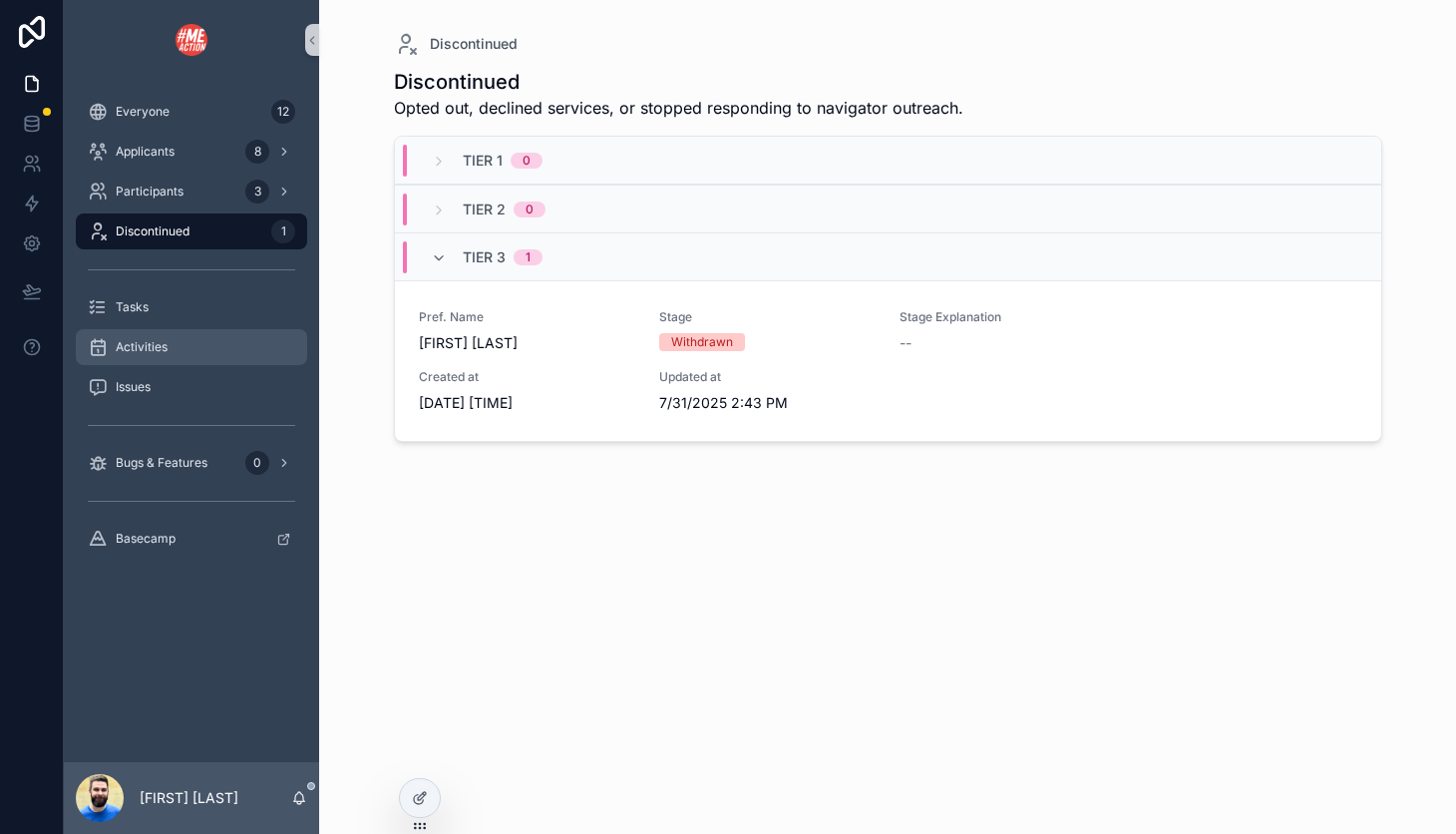click on "Activities" at bounding box center [191, 347] 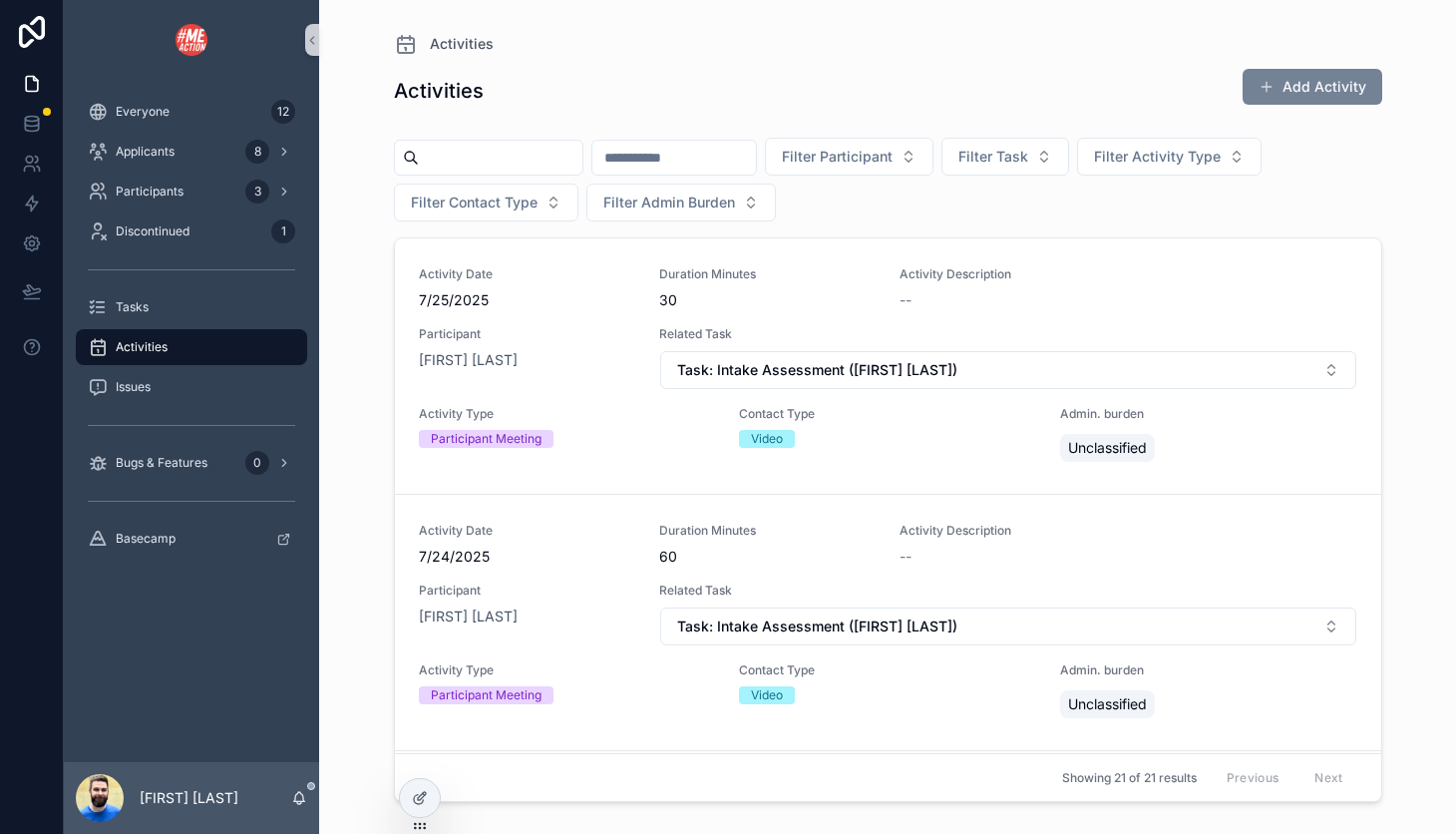 click on "Add Activity" at bounding box center (1312, 87) 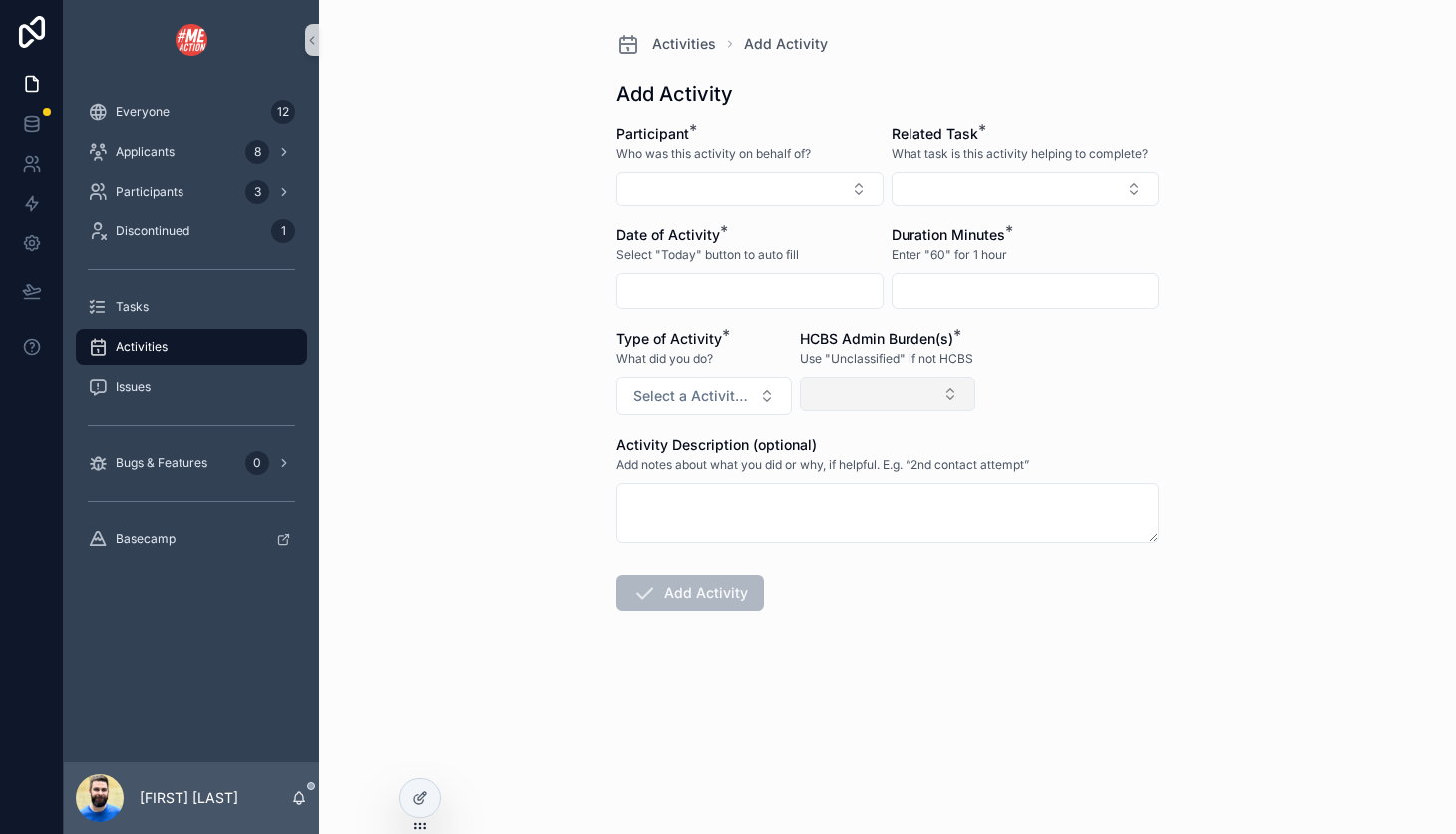 click at bounding box center (888, 394) 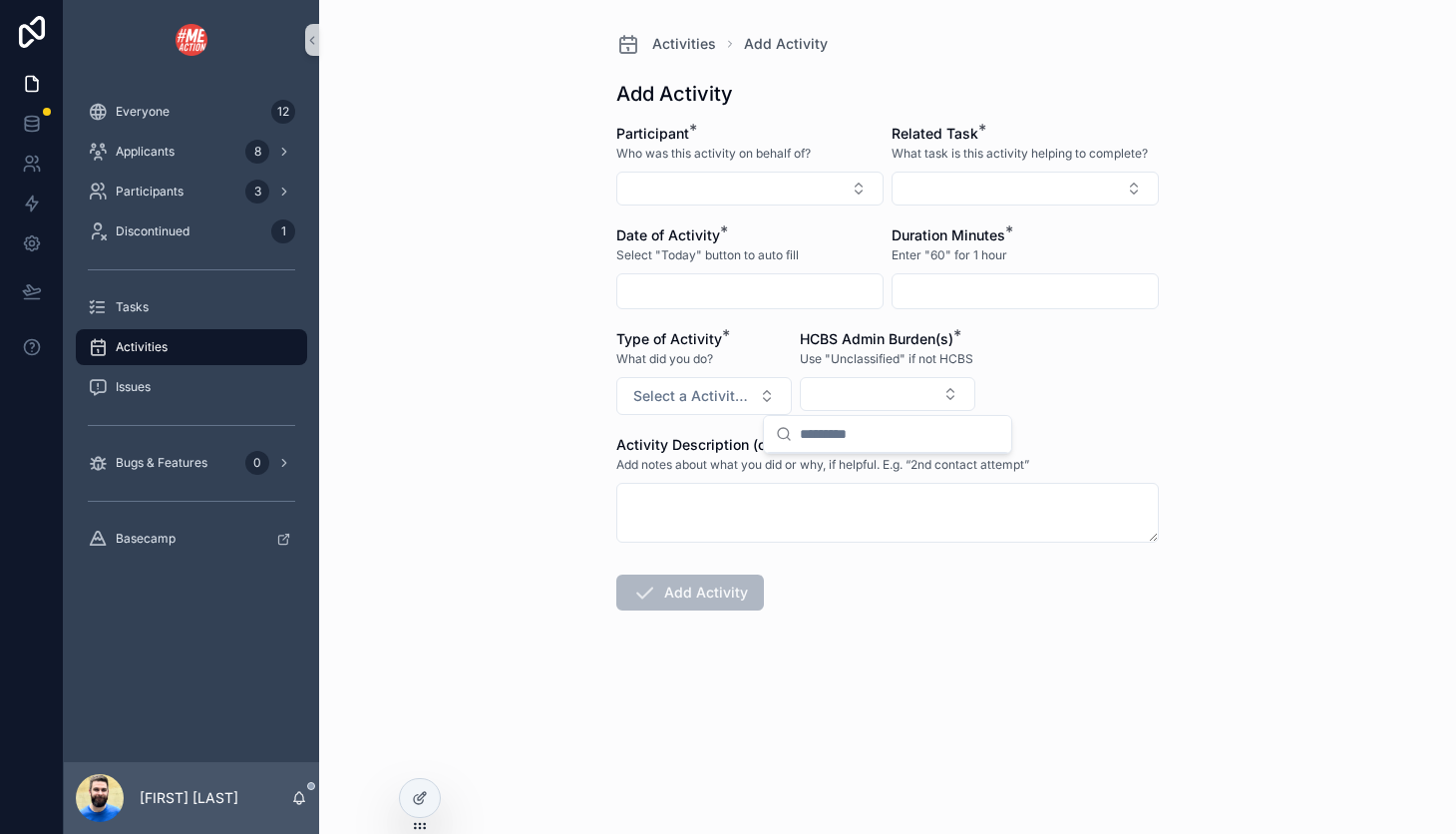 click on "Activities Add Activity Add Activity Participant * Who was this activity on behalf of? [FIRST] [LAST] Related Task * What task is this activity helping to complete? Date of Activity * Select "Today" button to auto fill Duration Minutes * Enter "60" for 1 hour Type of Activity * What did you do? Select a Activity Type HCBS Admin Burden(s) * Use "Unclassified" if not HCBS Activity Activity Description (optional) Add notes about what you did or why, if helpful. E.g. “2nd contact attempt” Add Activity" at bounding box center [888, 417] 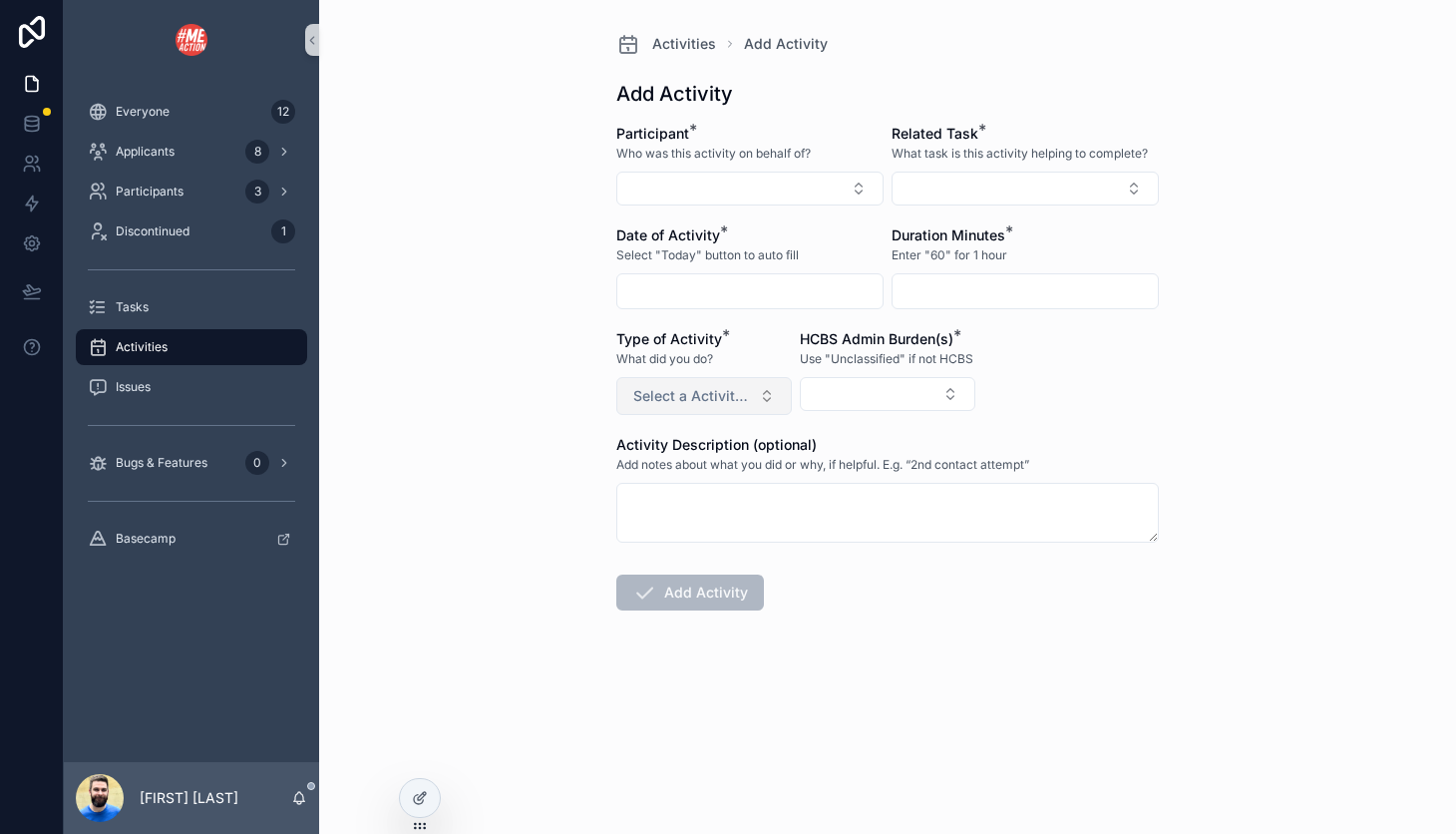 click on "Select a Activity Type" at bounding box center (704, 396) 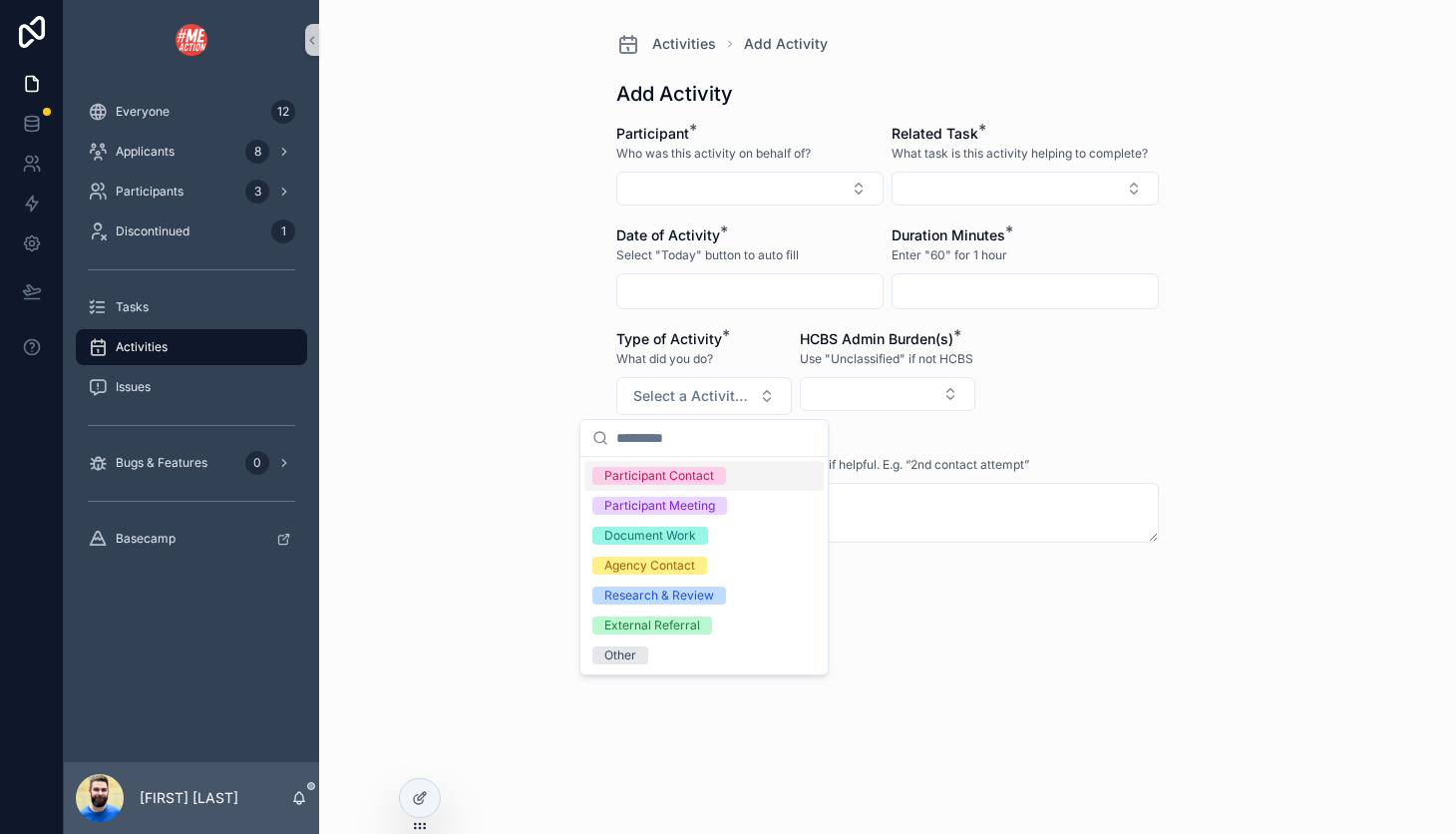 click on "Participant Contact" at bounding box center (704, 476) 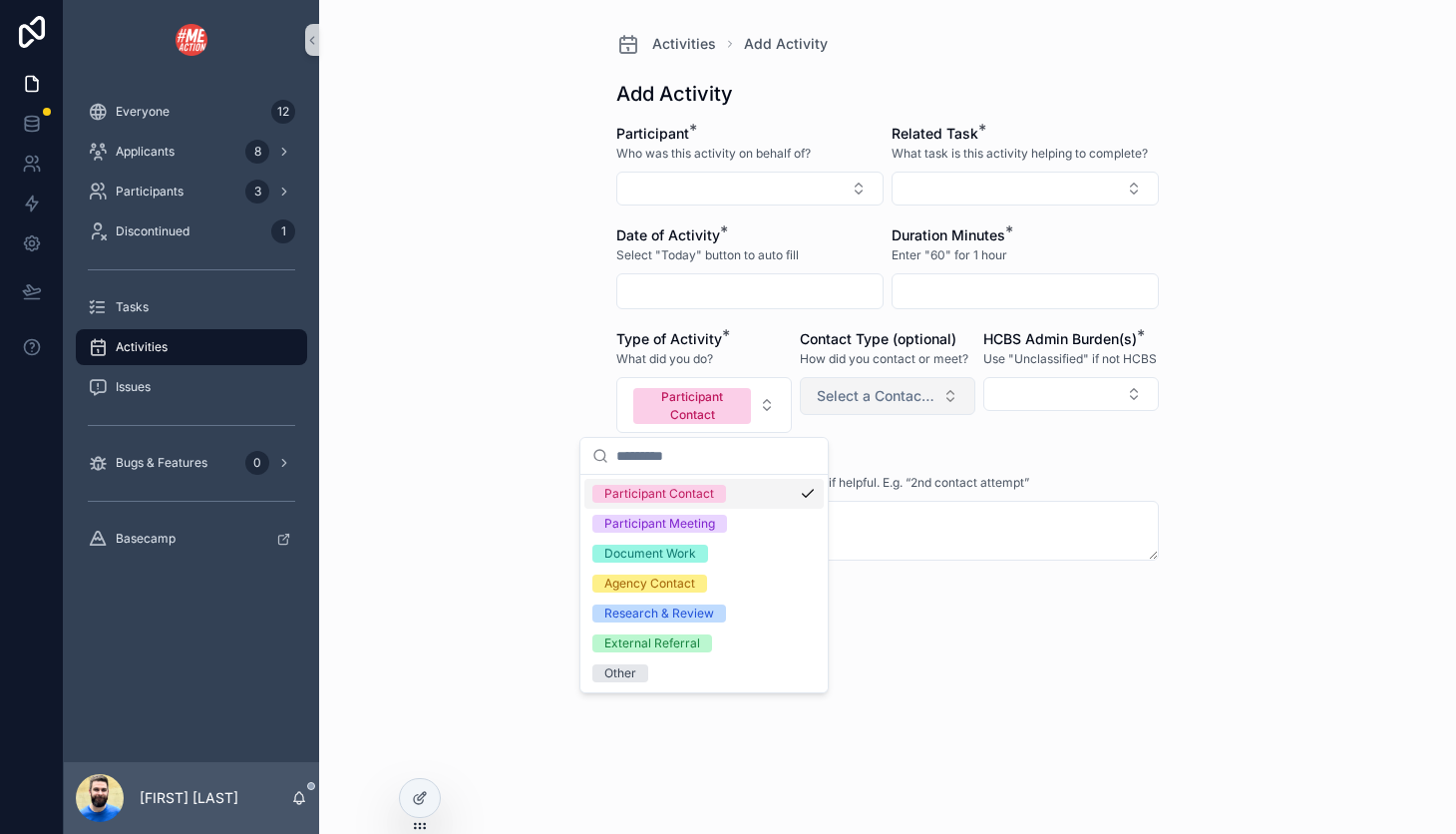 click on "Select a Contact Type" at bounding box center (876, 396) 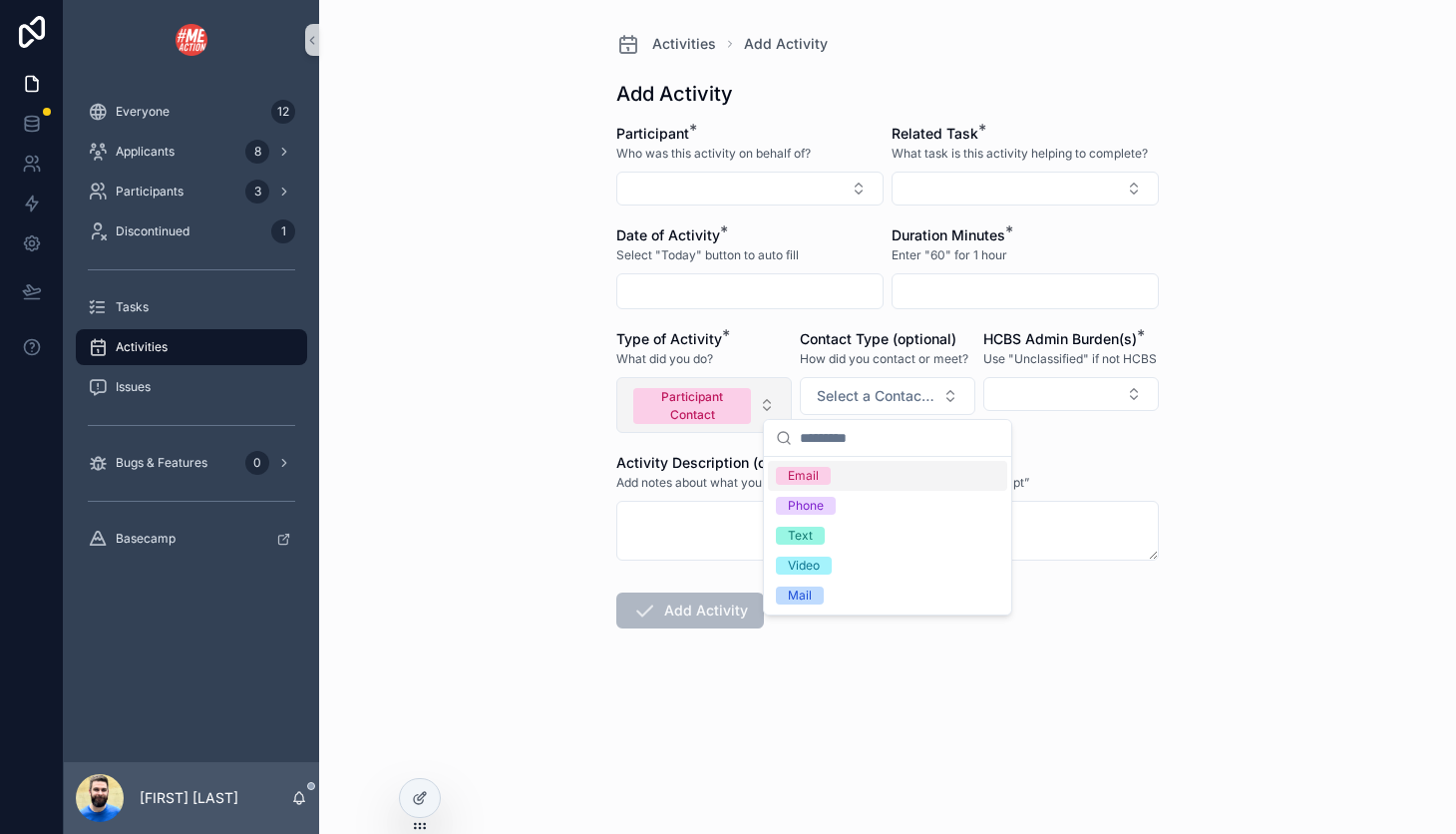 click on "Participant Contact" at bounding box center (704, 405) 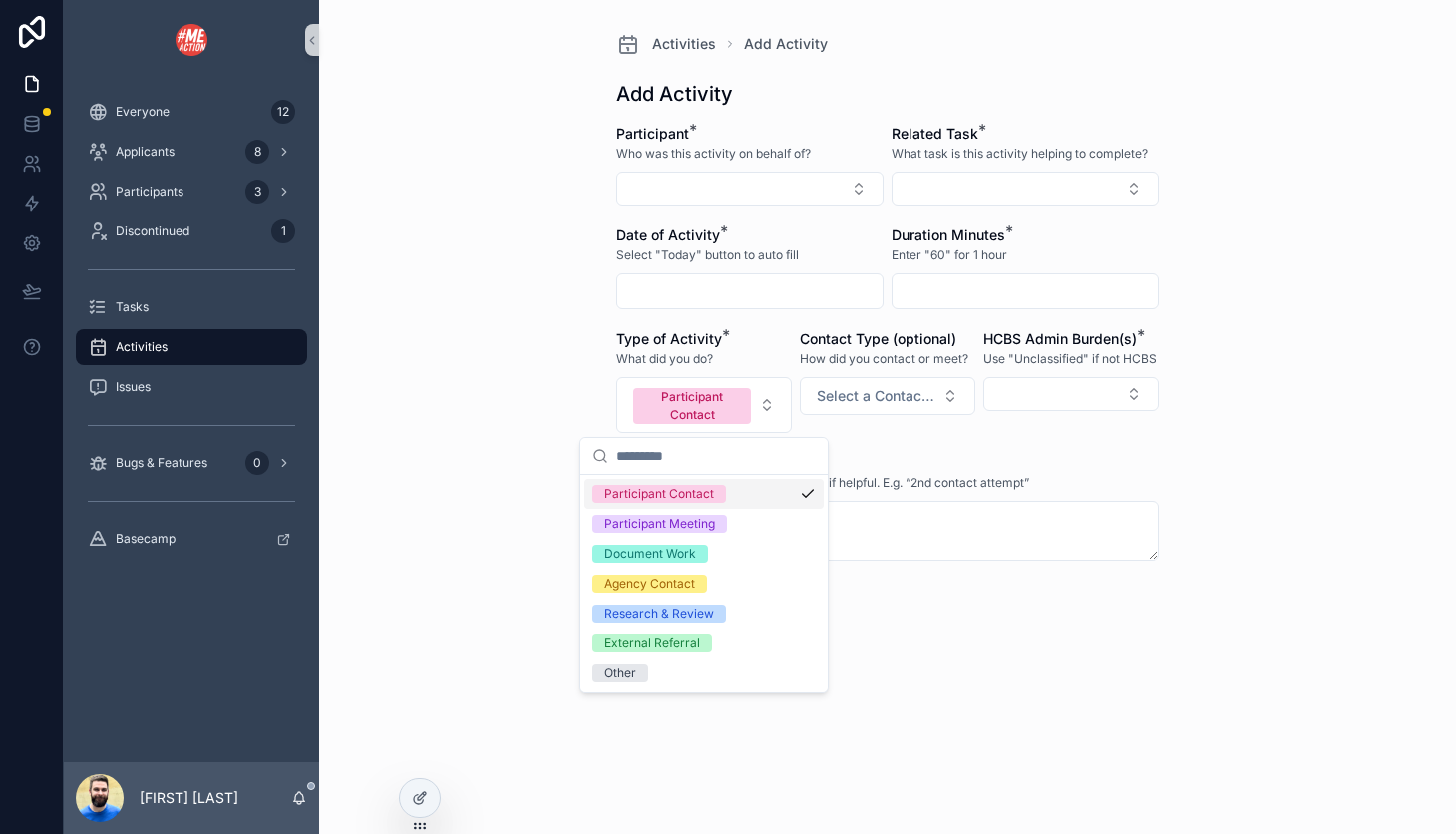 click on "Participant Contact" at bounding box center [704, 494] 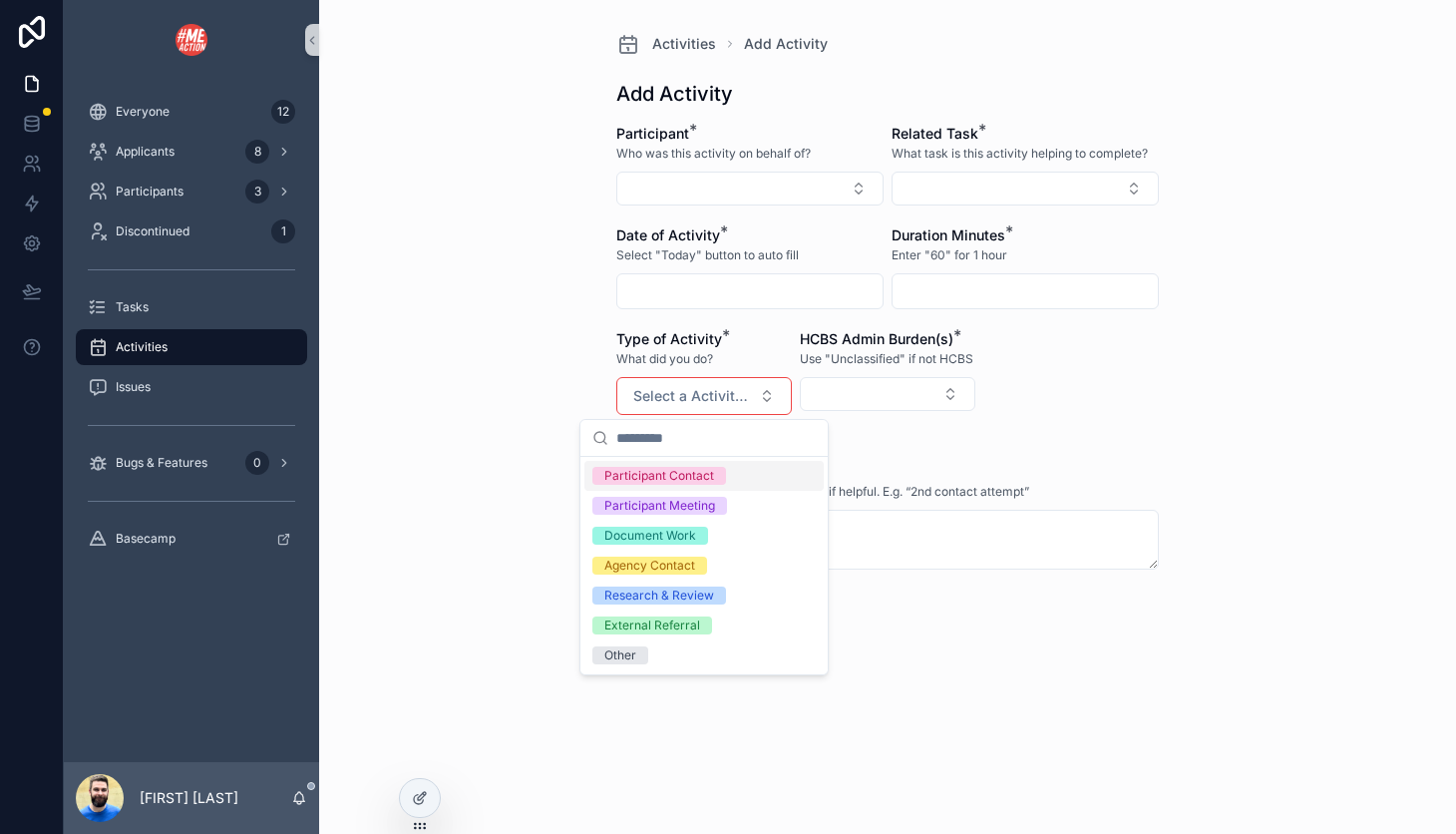 click on "Participant * Who was this activity on behalf of? Related Task * What task is this activity helping to complete? Date of Activity * Select "Today" button to auto fill Duration Minutes * Enter "60" for 1 hour Type of Activity * What did you do? Select a Activity Type Type of Activity is required HCBS Admin Burden(s) * Use "Unclassified" if not HCBS Activity Activity Description (optional) Add notes about what you did or why, if helpful. E.g. “2nd contact attempt” Add Activity" at bounding box center (888, 444) 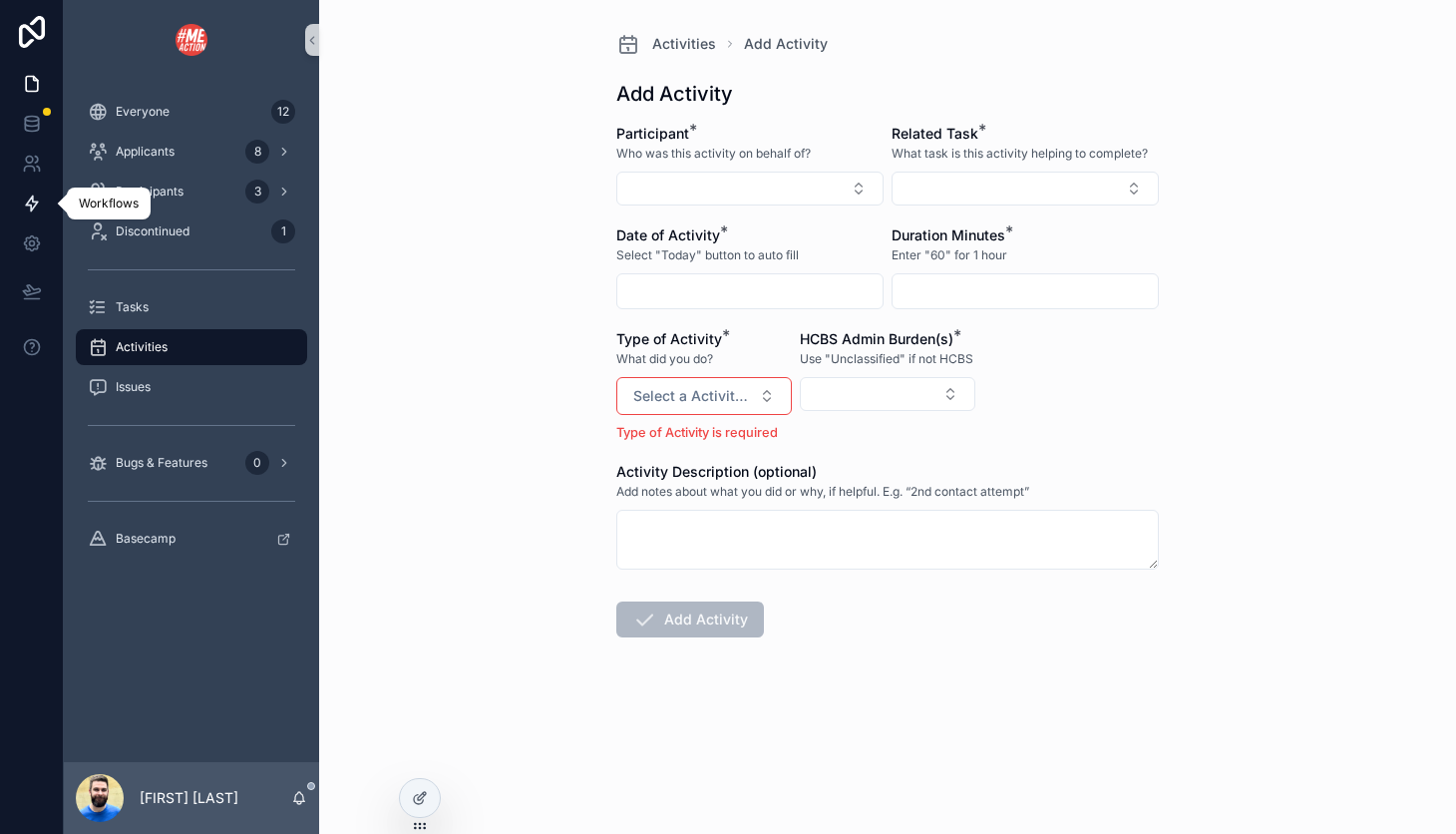 click 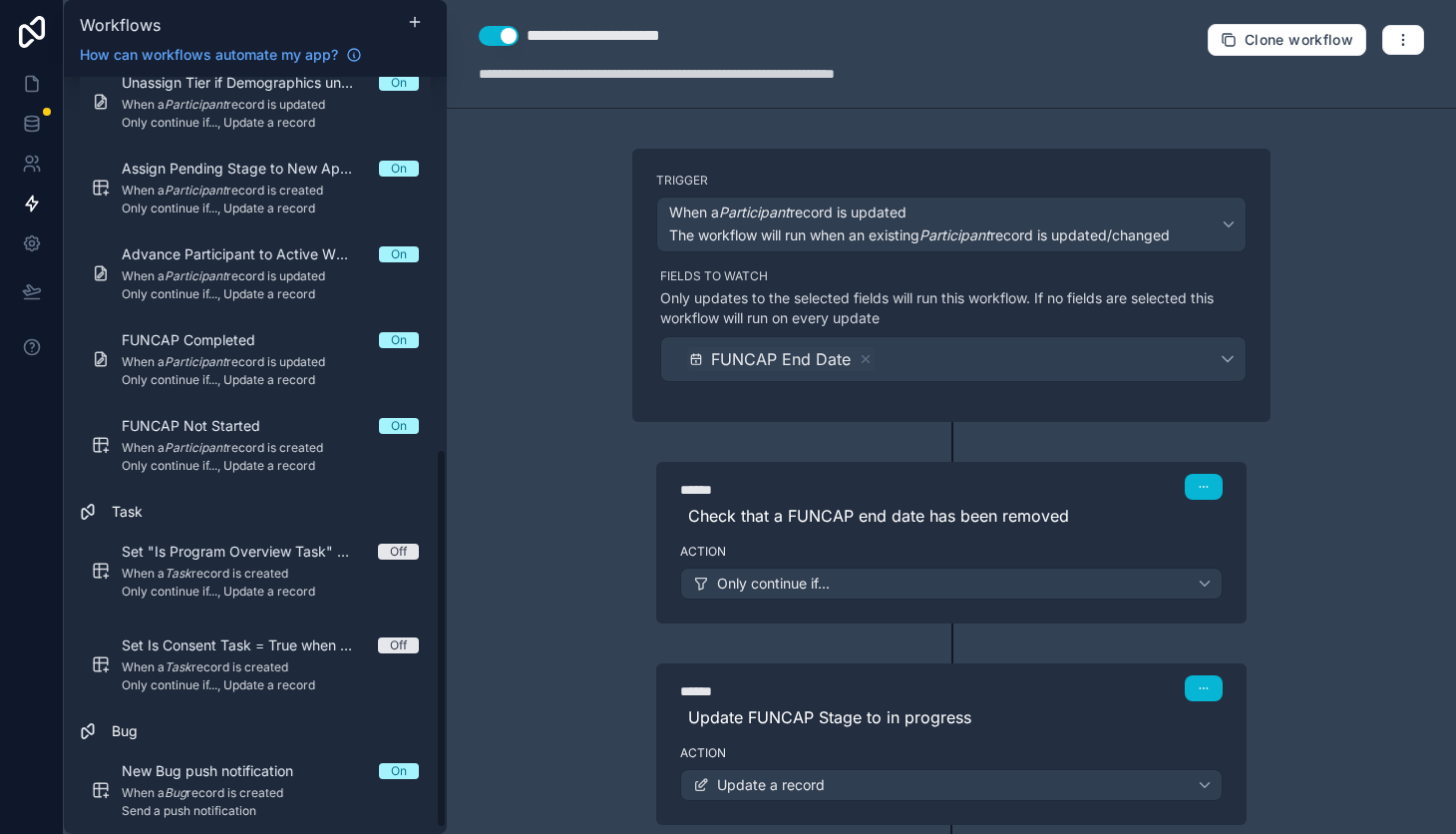 scroll, scrollTop: 753, scrollLeft: 0, axis: vertical 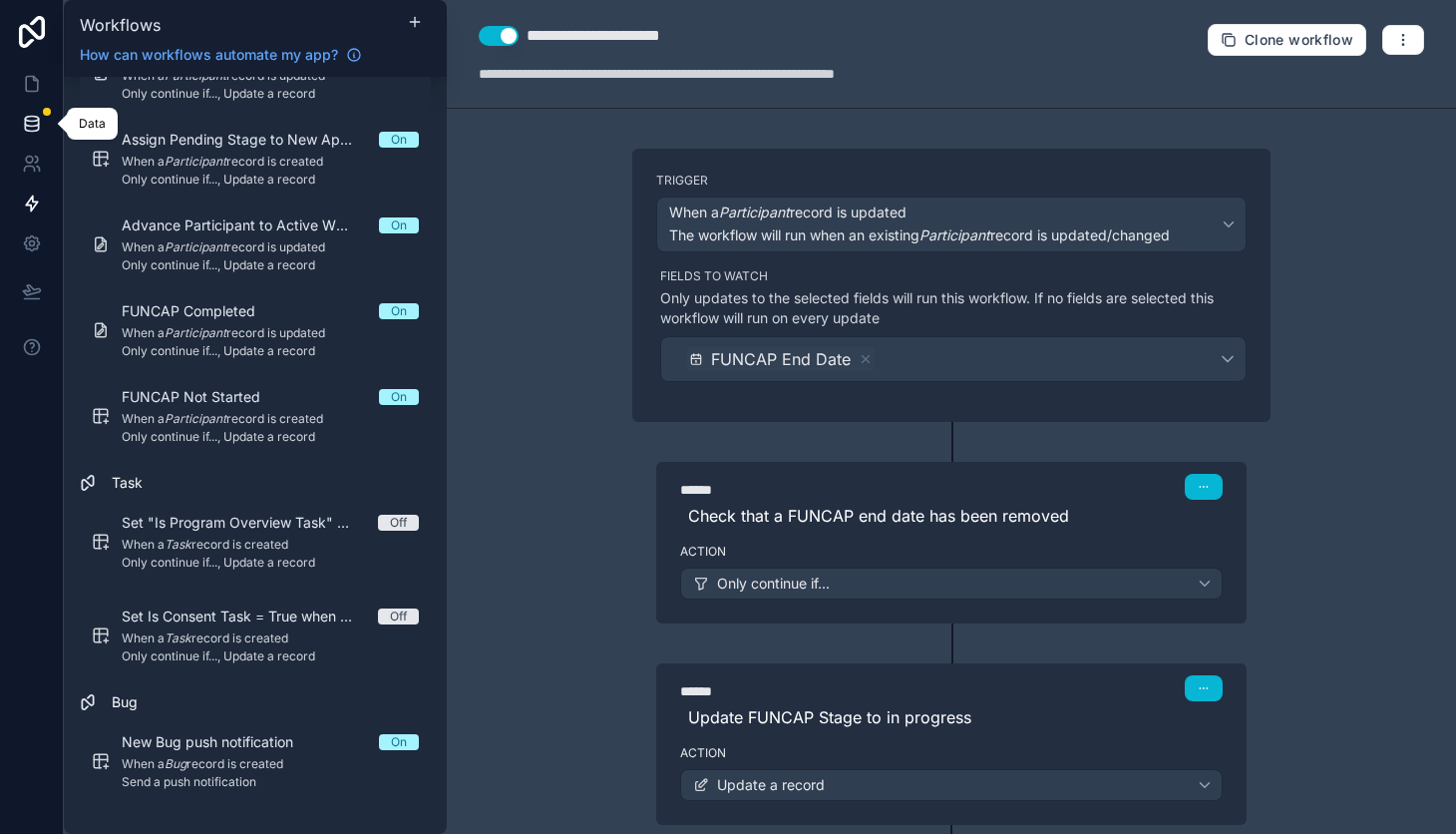 click 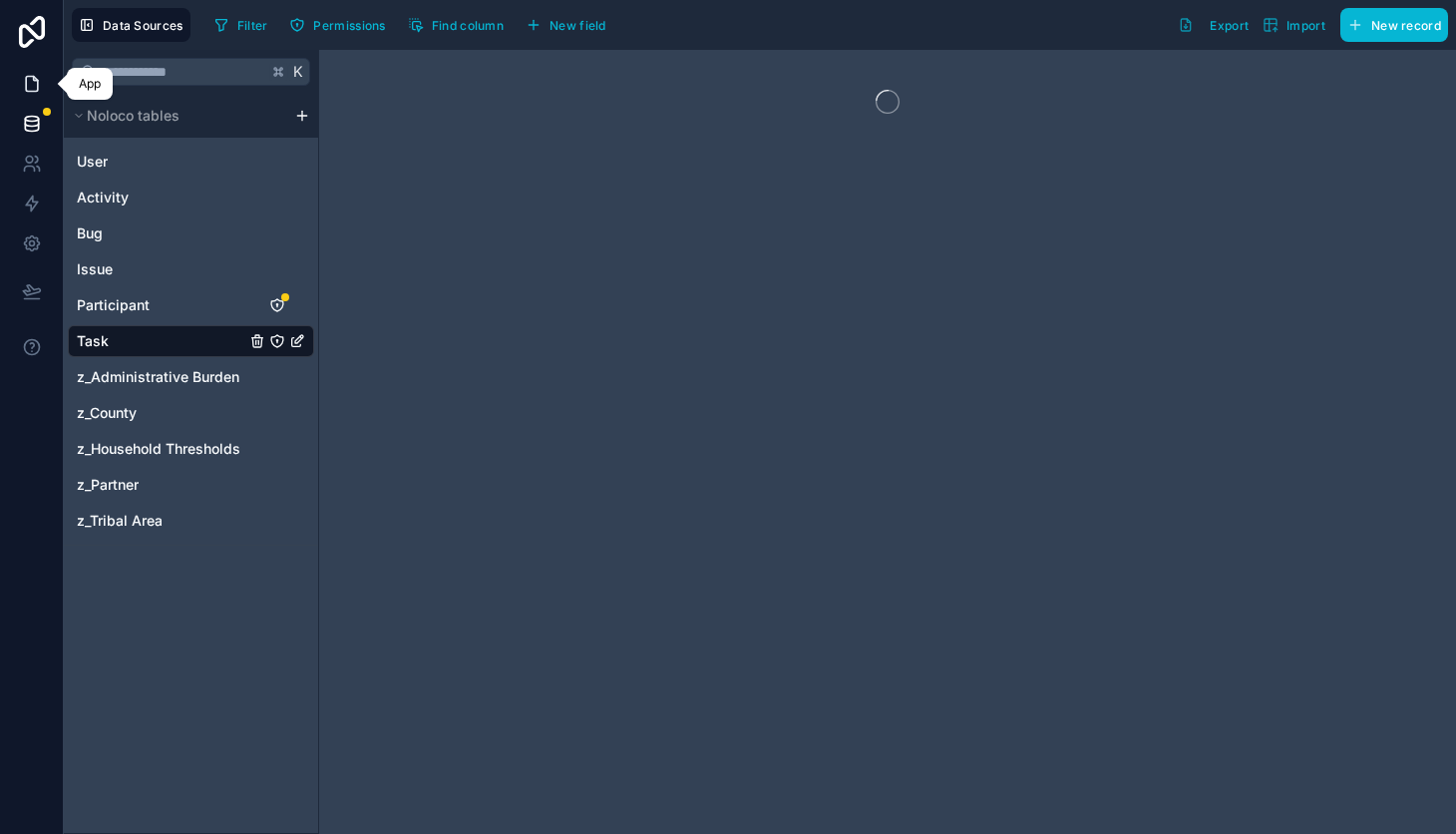 click 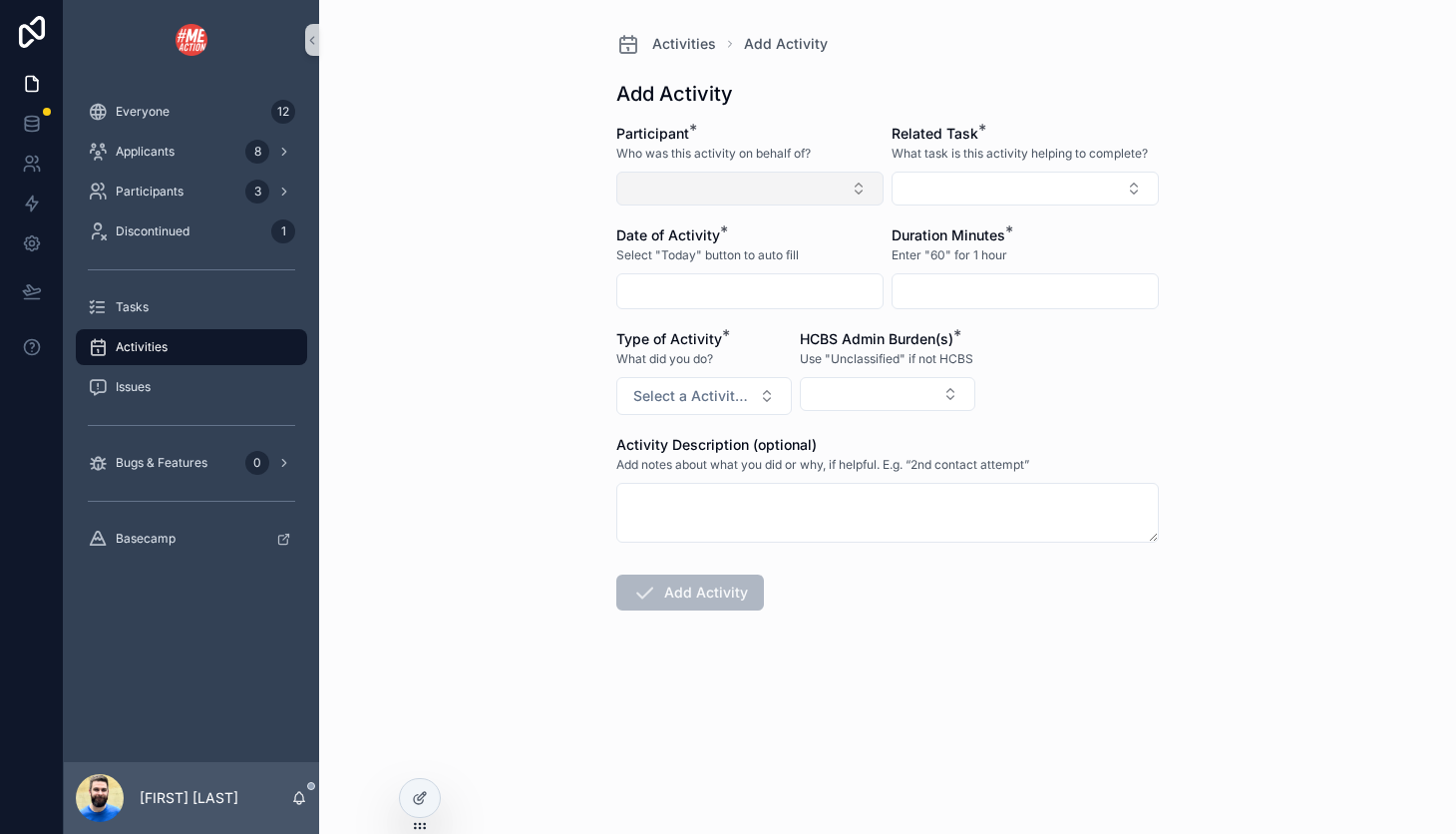 click at bounding box center (750, 189) 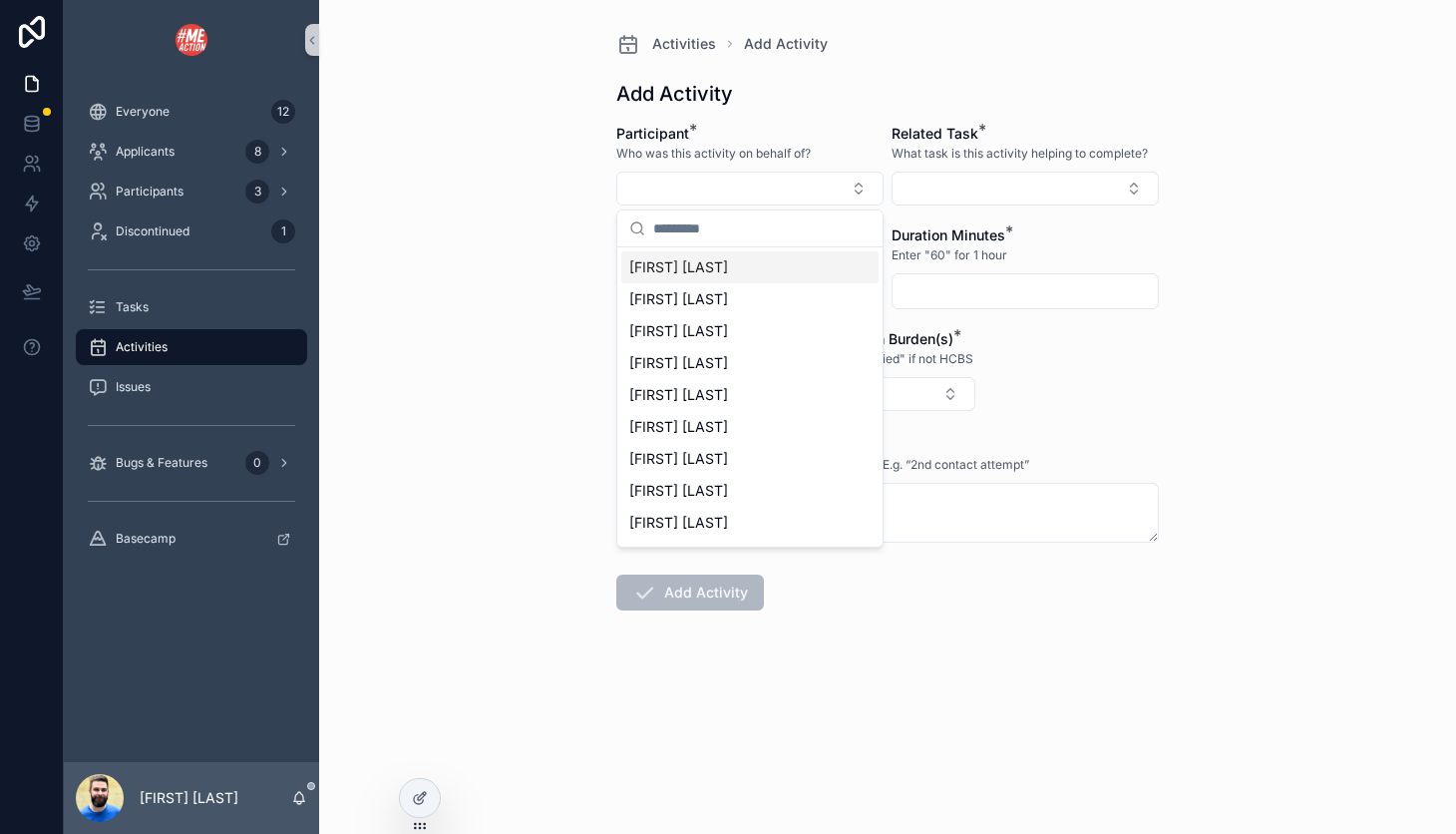click on "[FIRST] [LAST]" at bounding box center [678, 267] 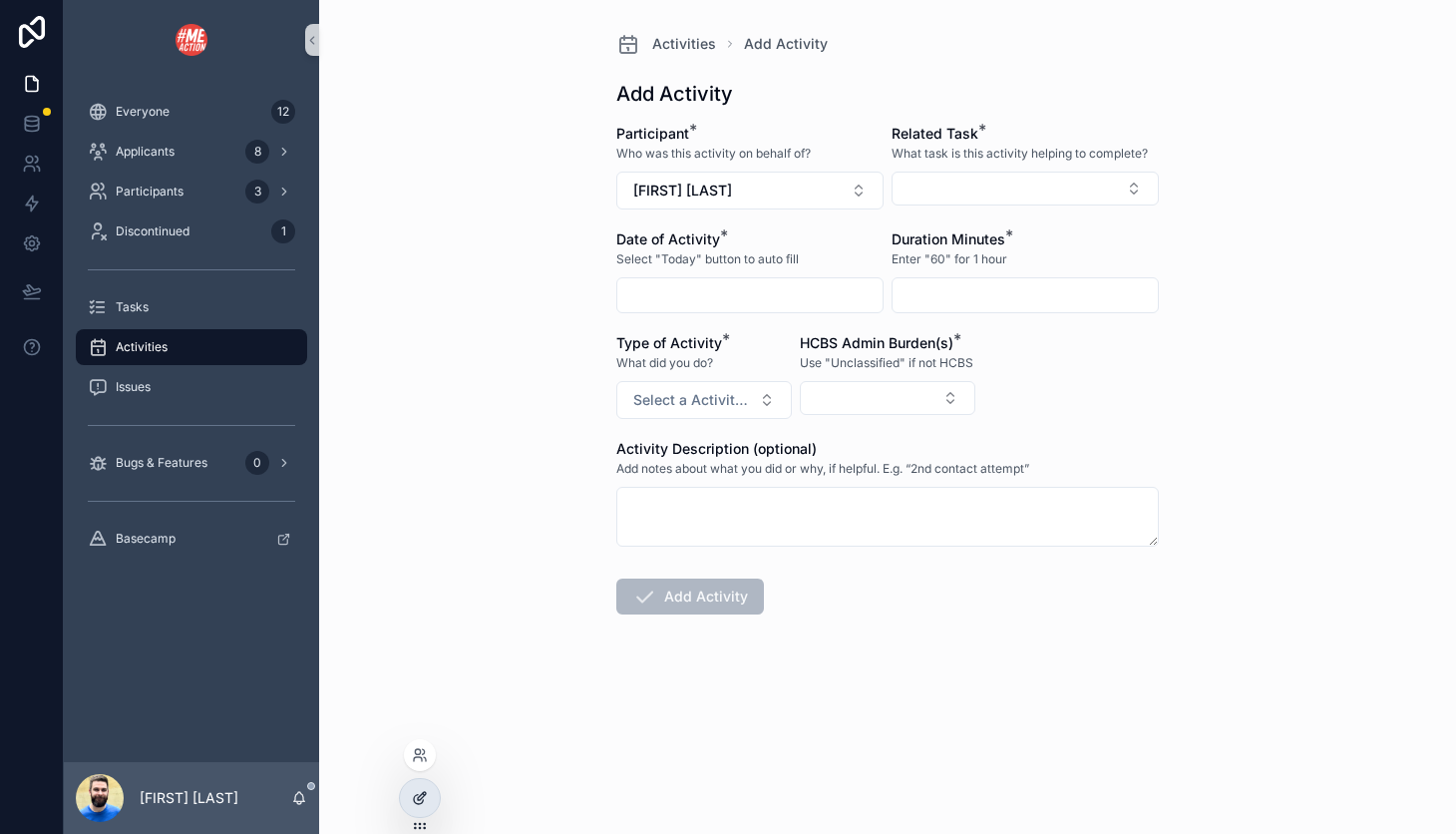 click 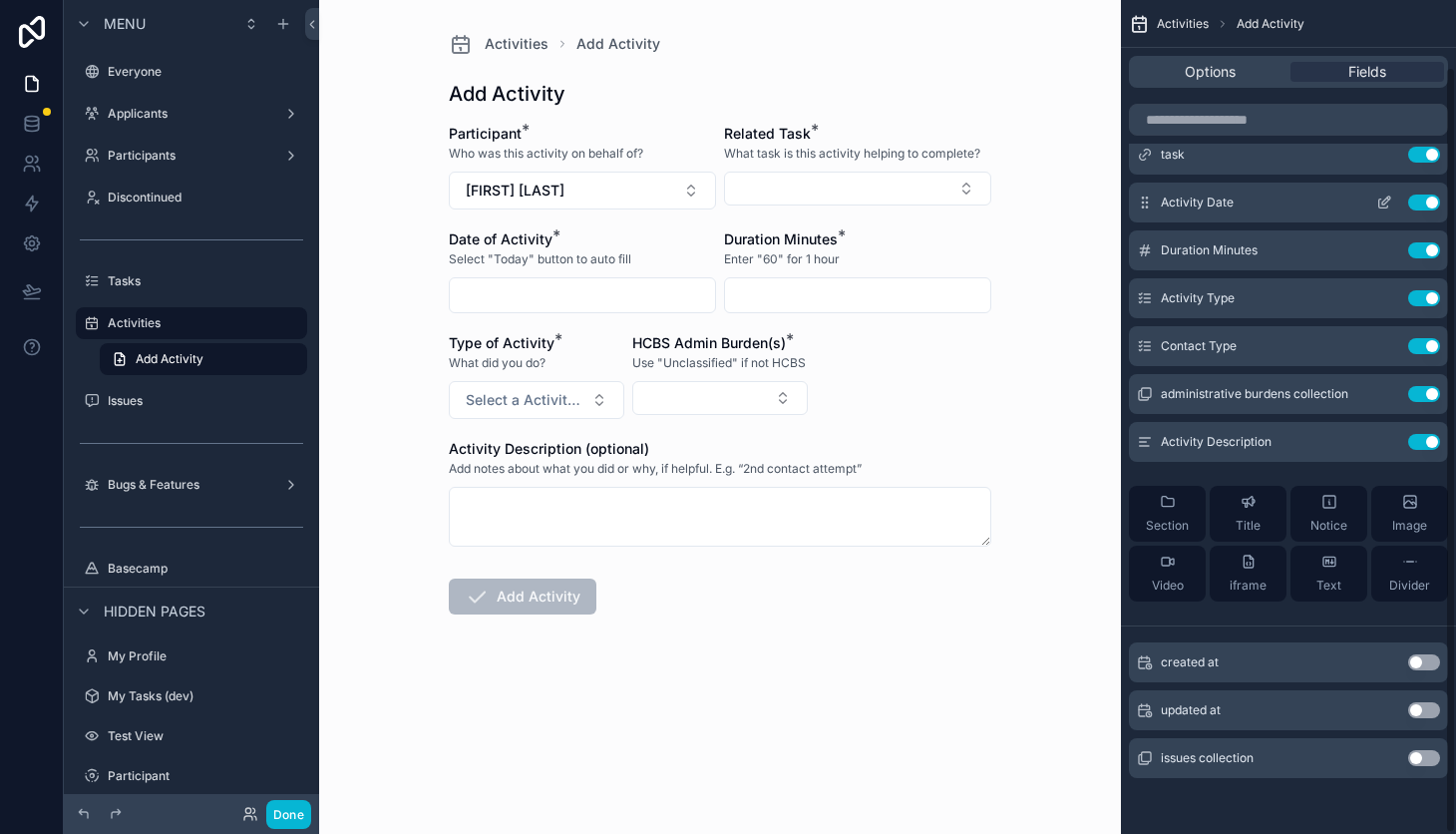 scroll, scrollTop: 71, scrollLeft: 0, axis: vertical 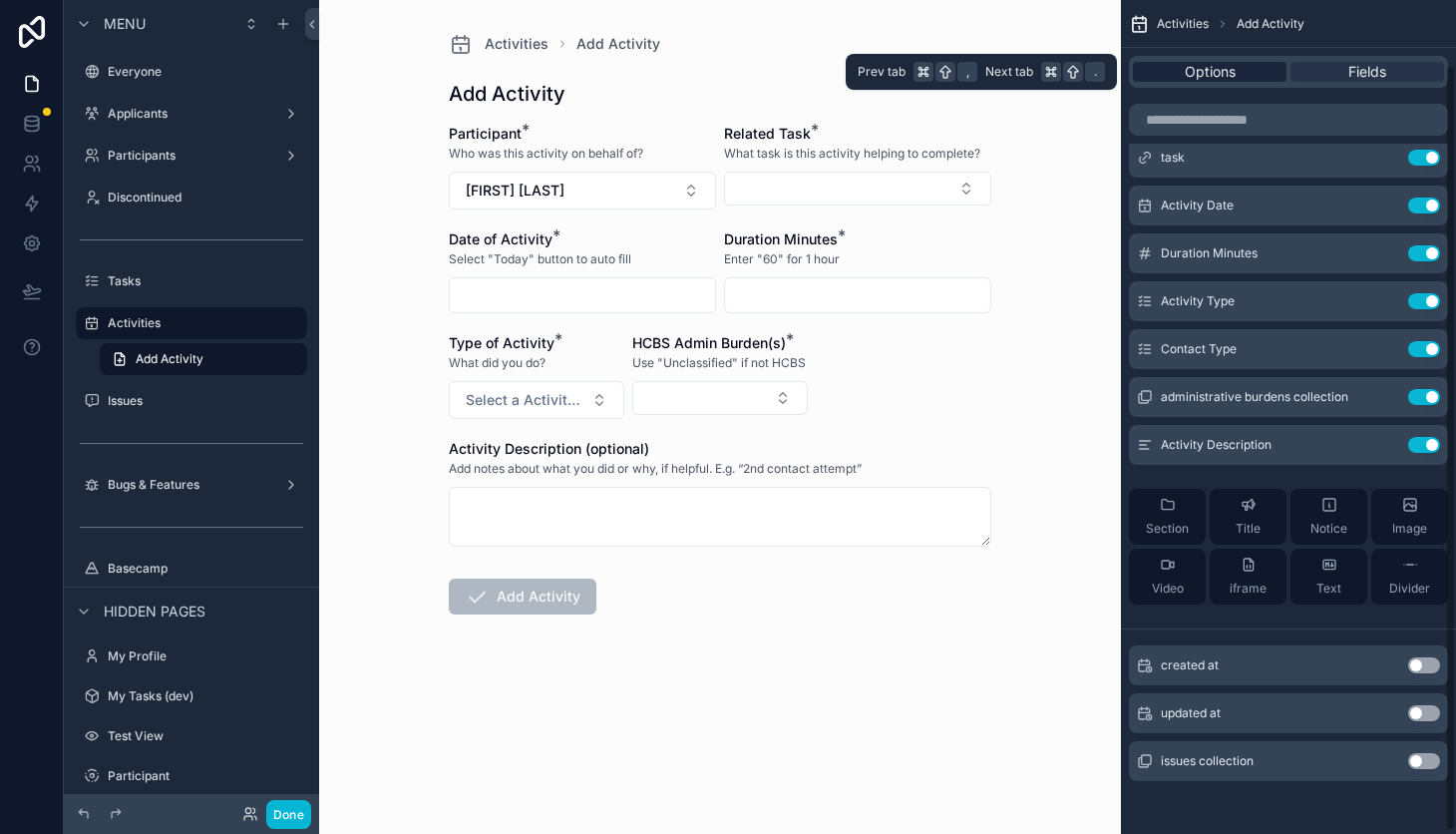 click on "Options" at bounding box center [1210, 72] 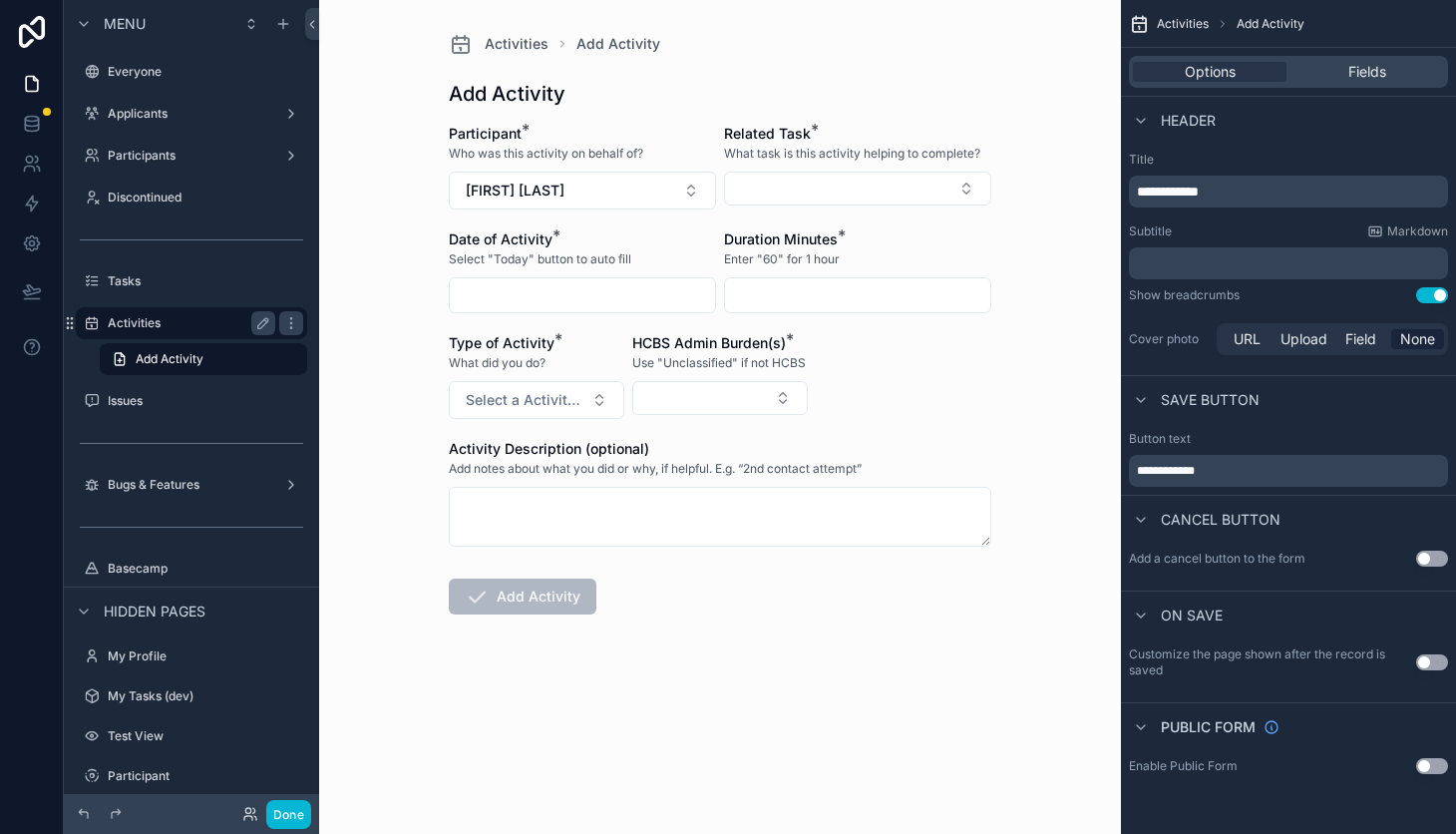 click on "Activities" at bounding box center [187, 323] 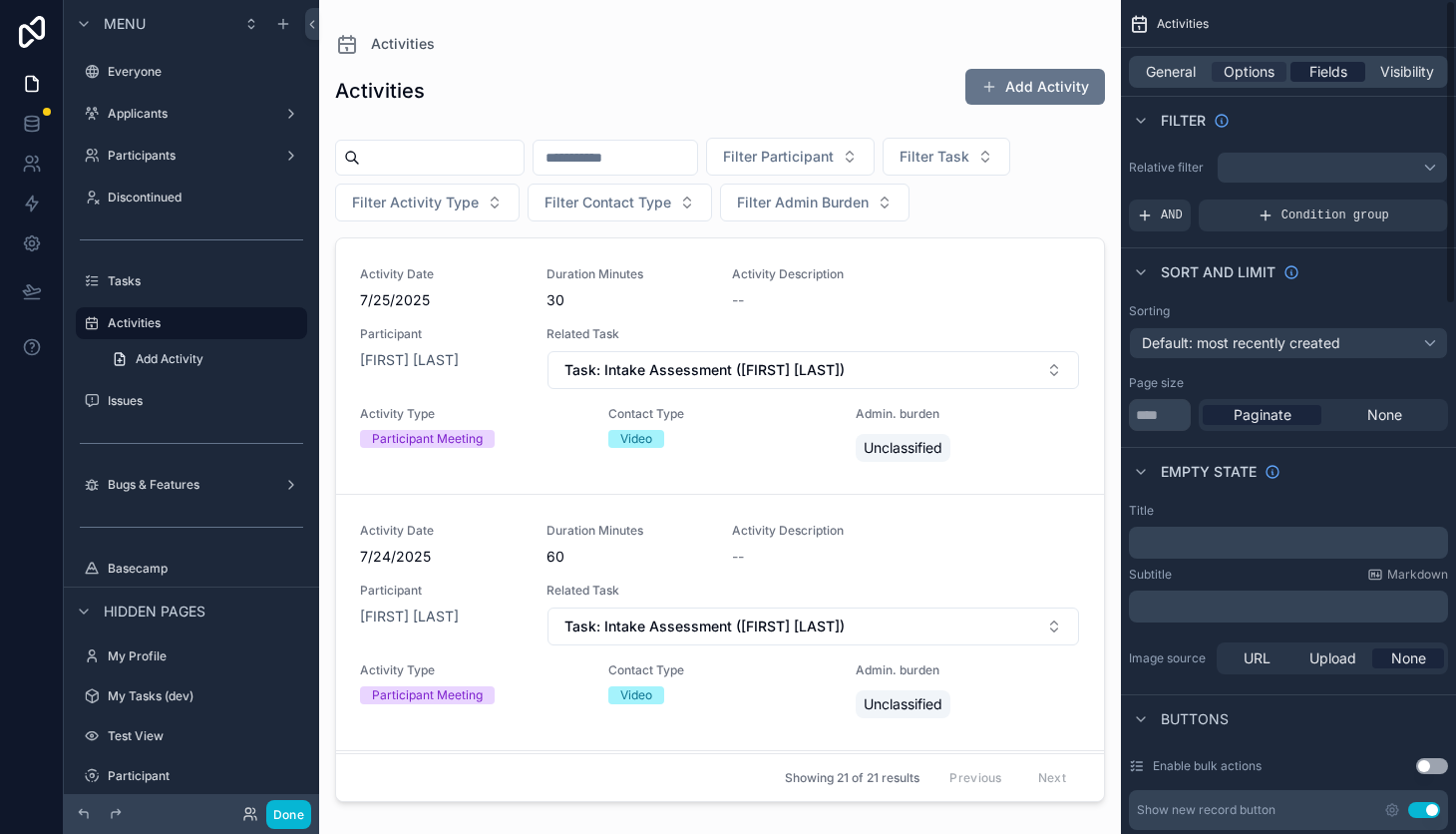 click on "Fields" at bounding box center (1328, 72) 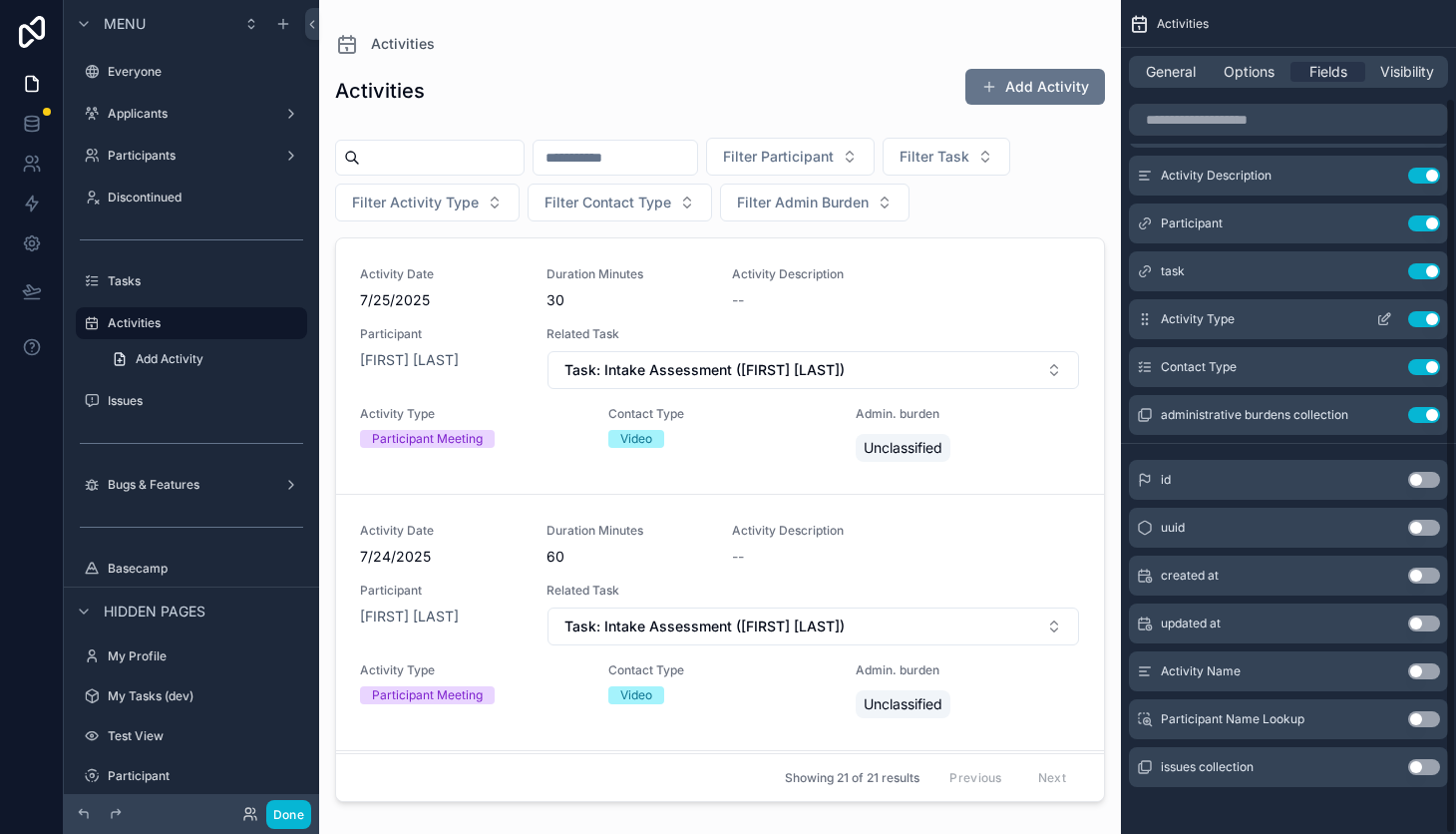 scroll, scrollTop: 110, scrollLeft: 0, axis: vertical 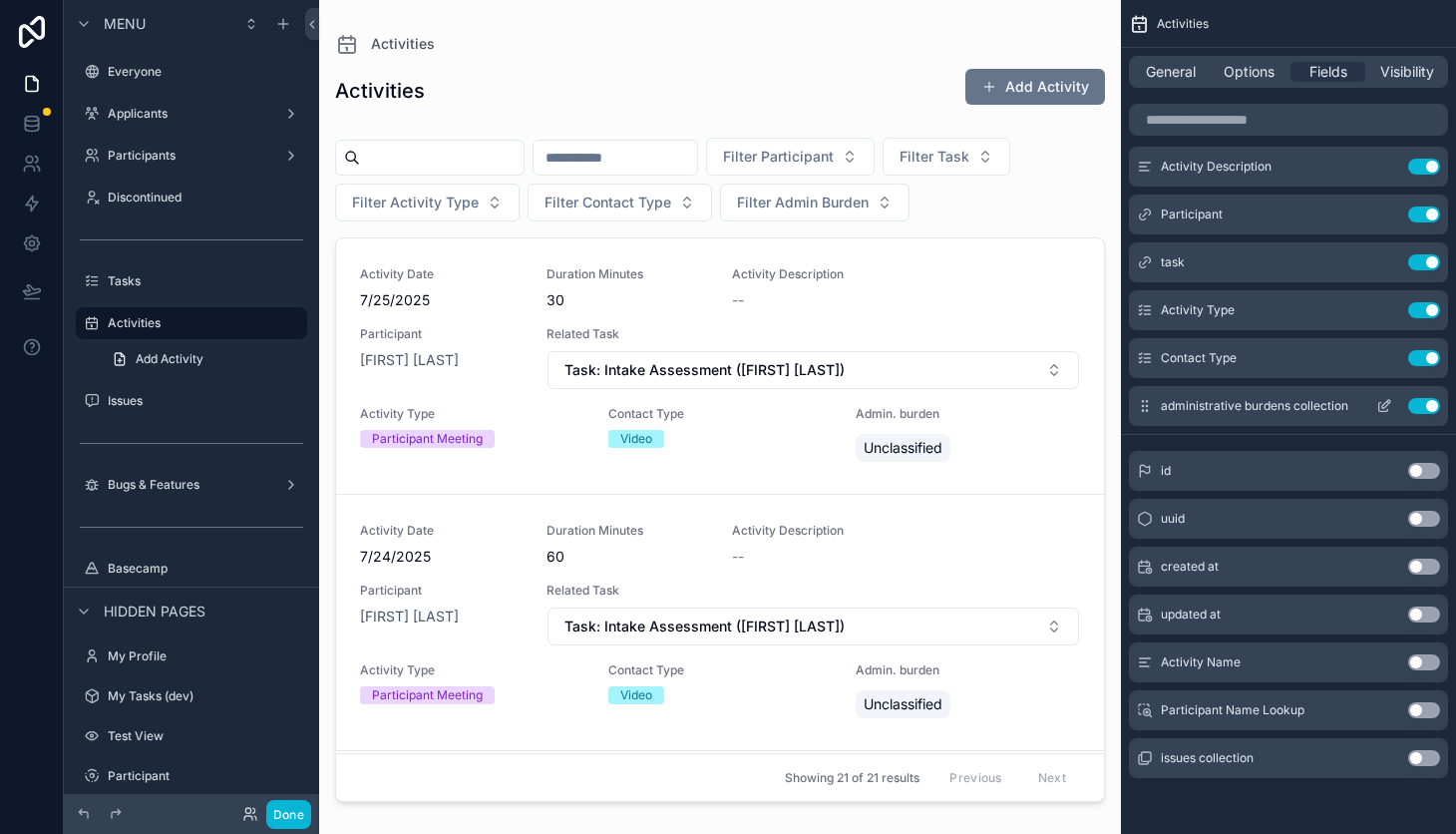 click 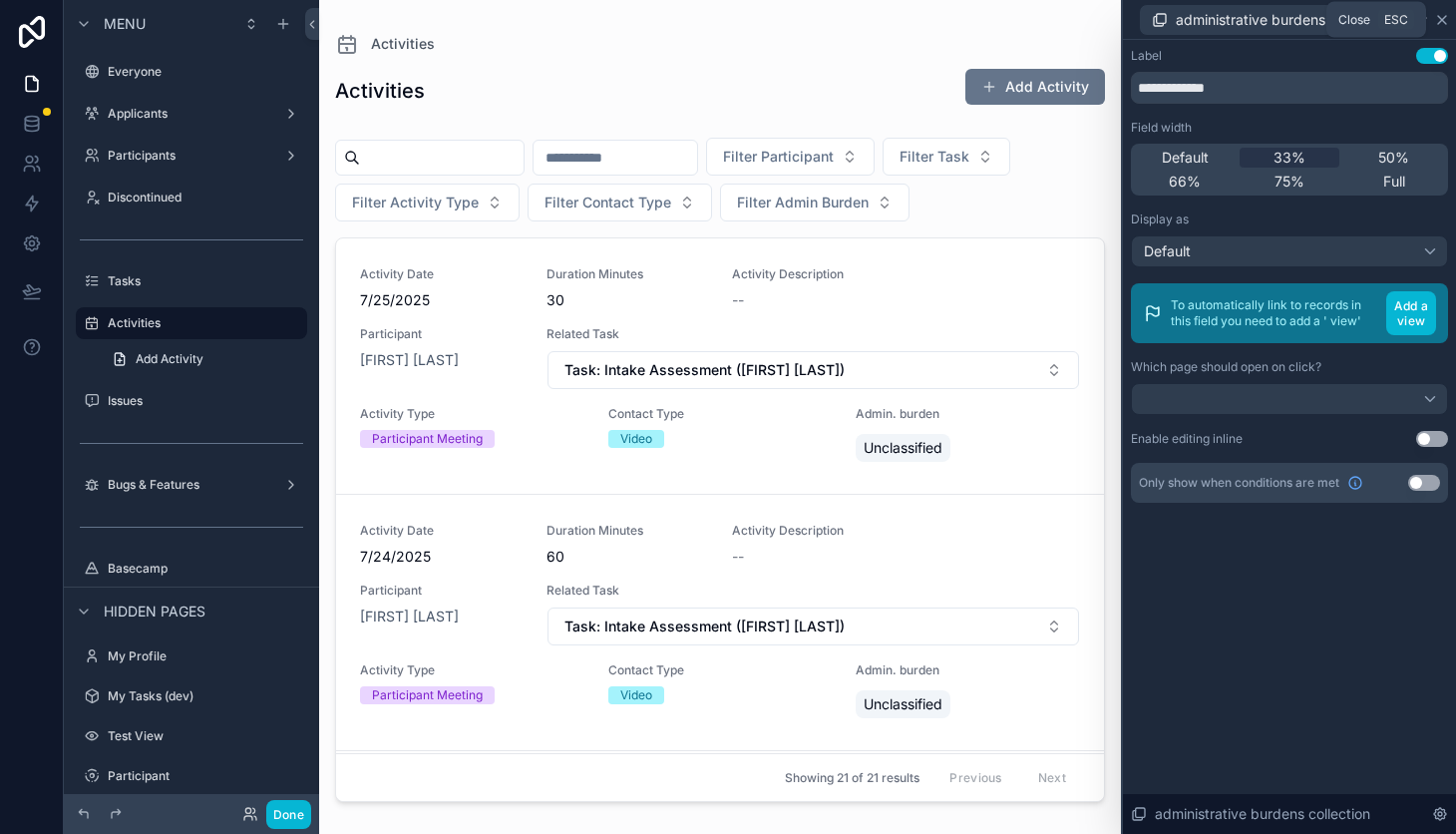 click 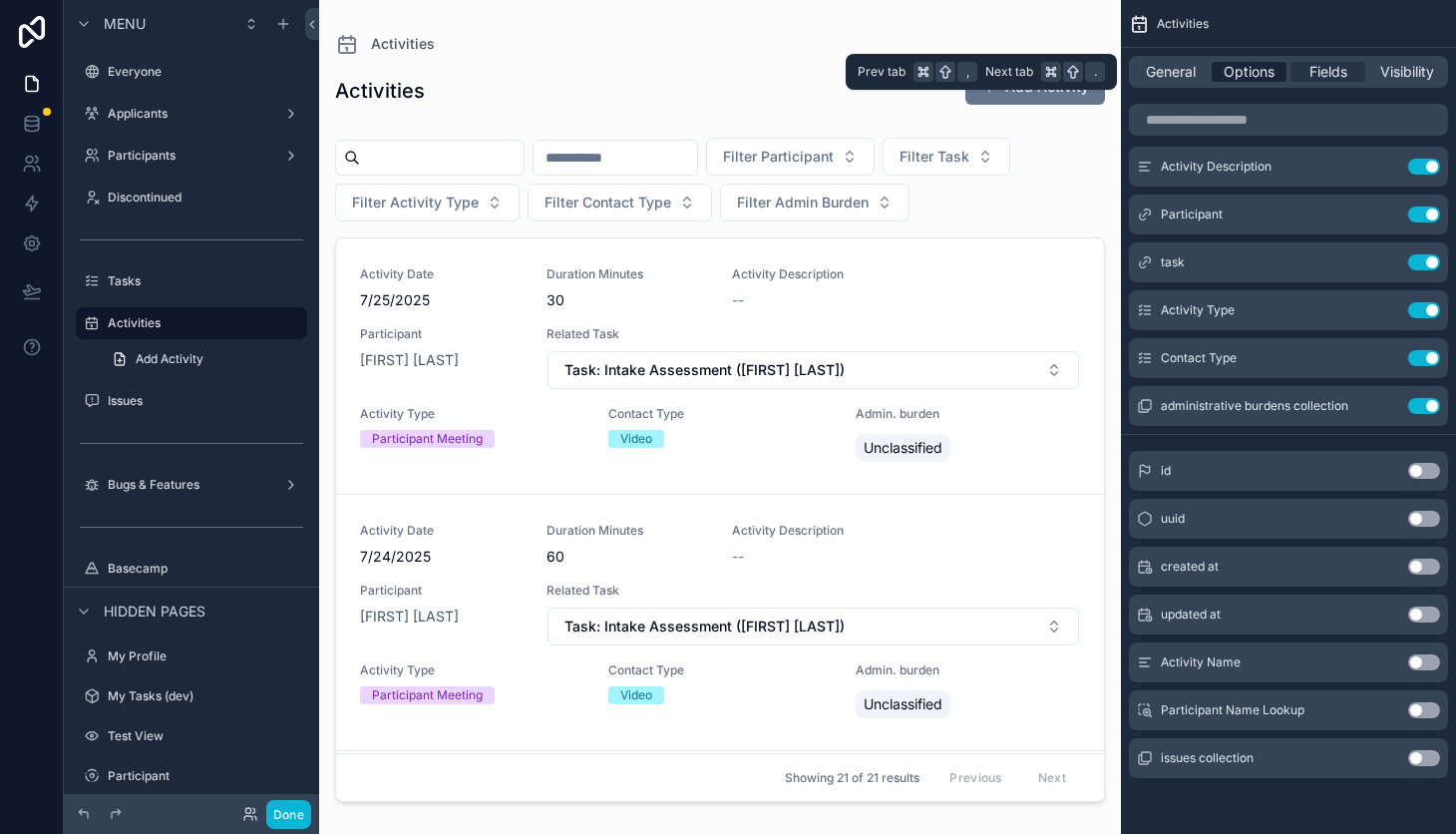 click on "Options" at bounding box center (1249, 72) 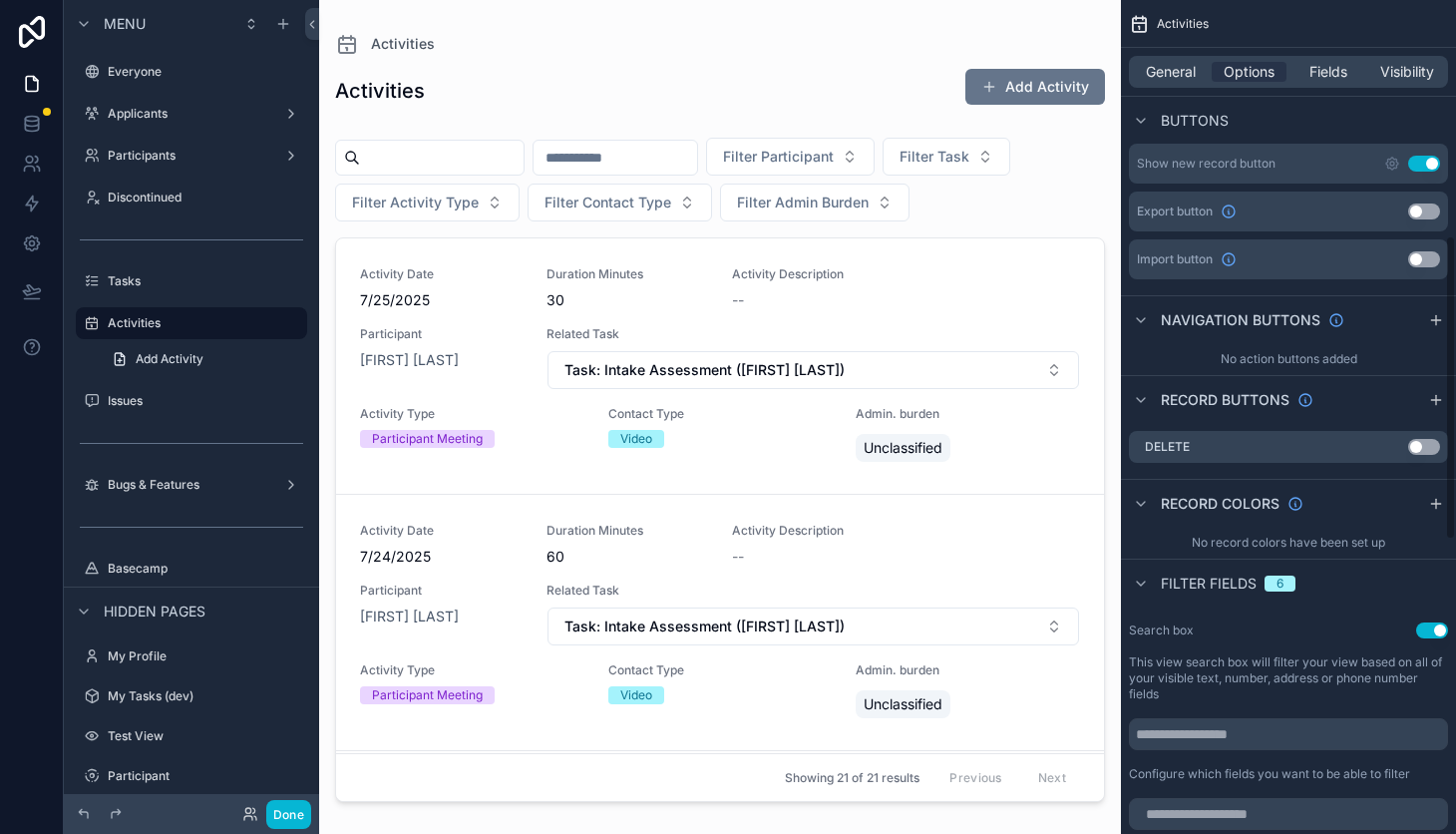 scroll, scrollTop: 645, scrollLeft: 0, axis: vertical 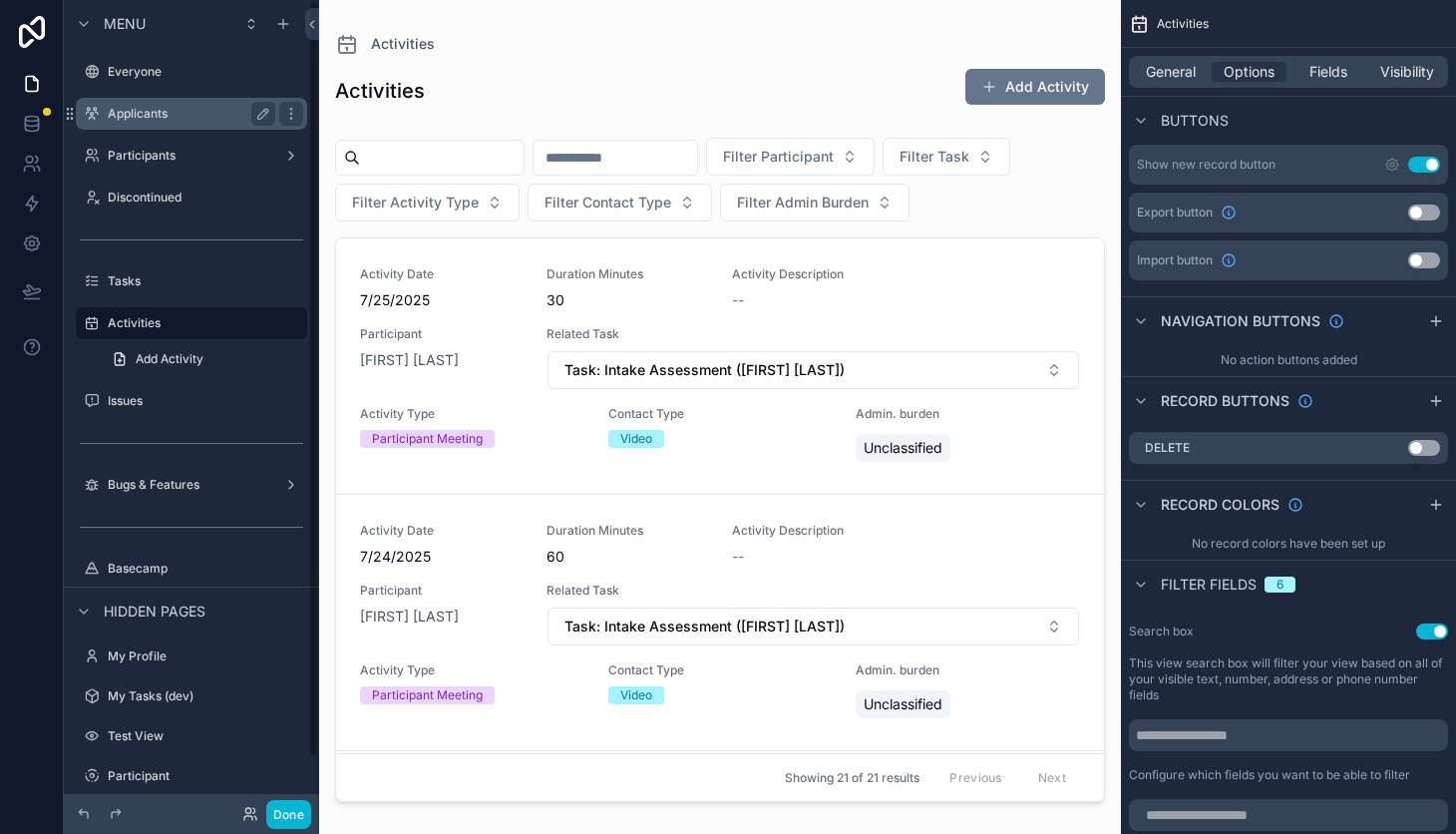 click on "Applicants" at bounding box center (187, 114) 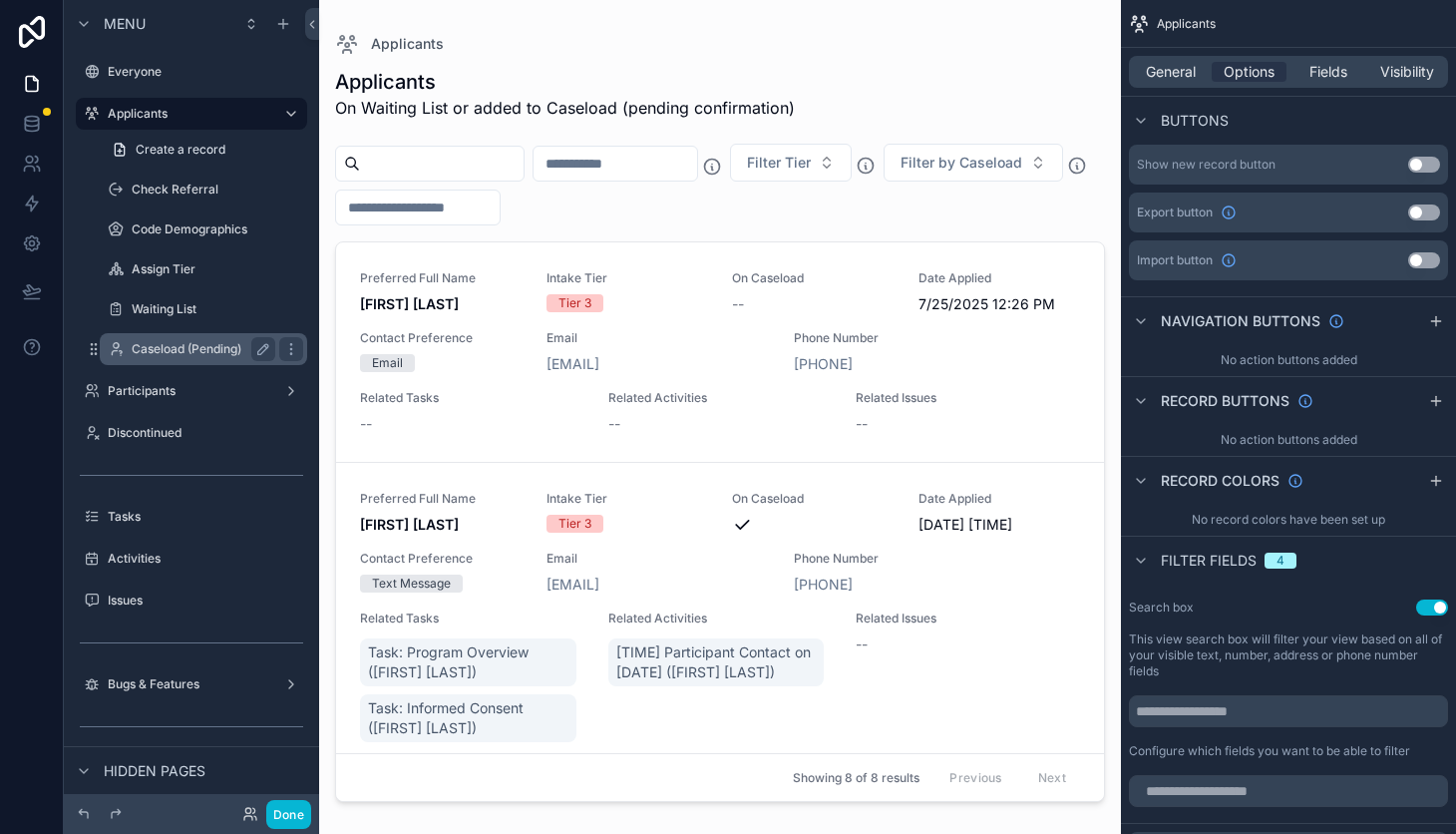 click on "Caseload (Pending)" at bounding box center (199, 349) 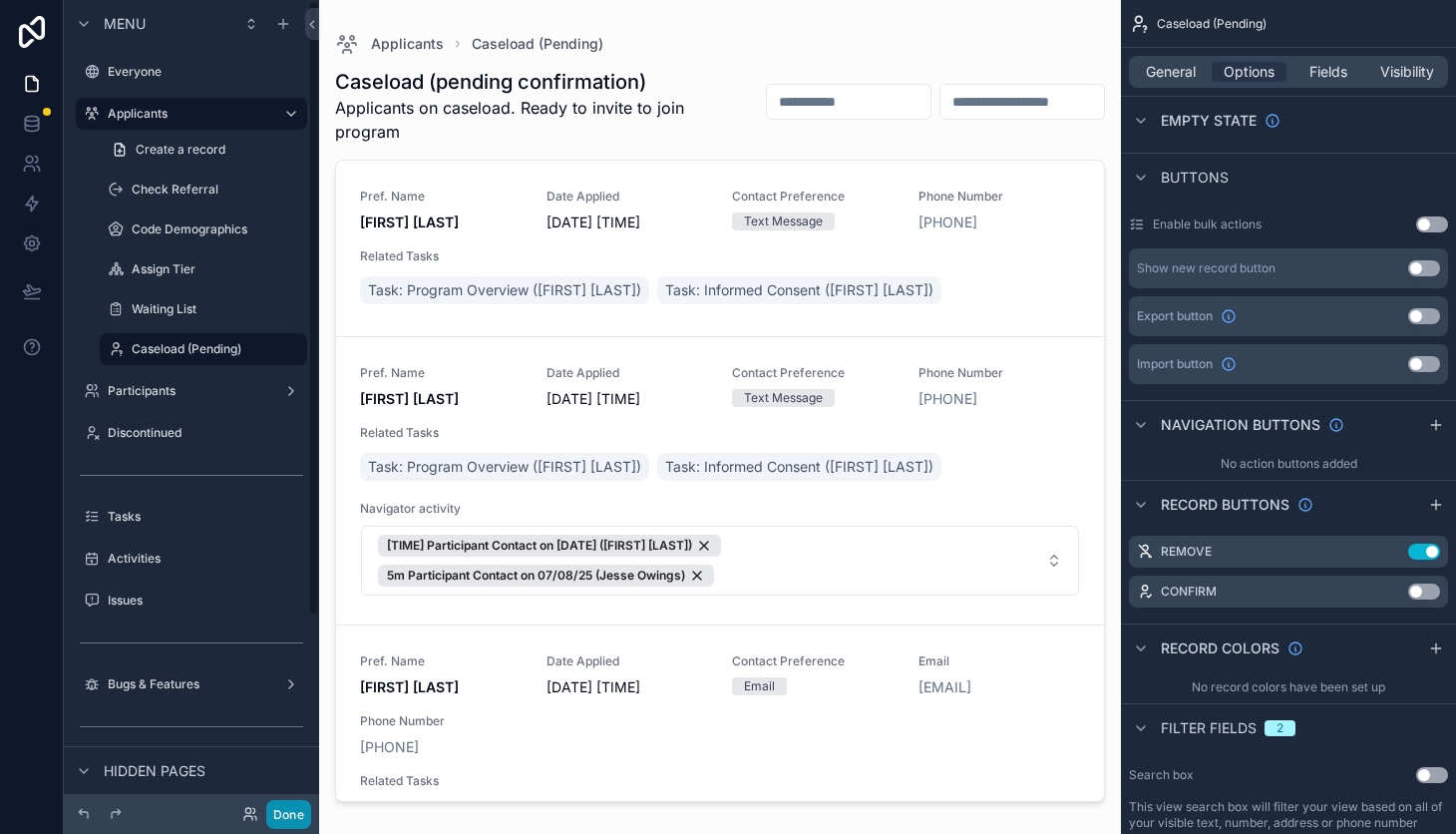 click on "Done" at bounding box center [288, 814] 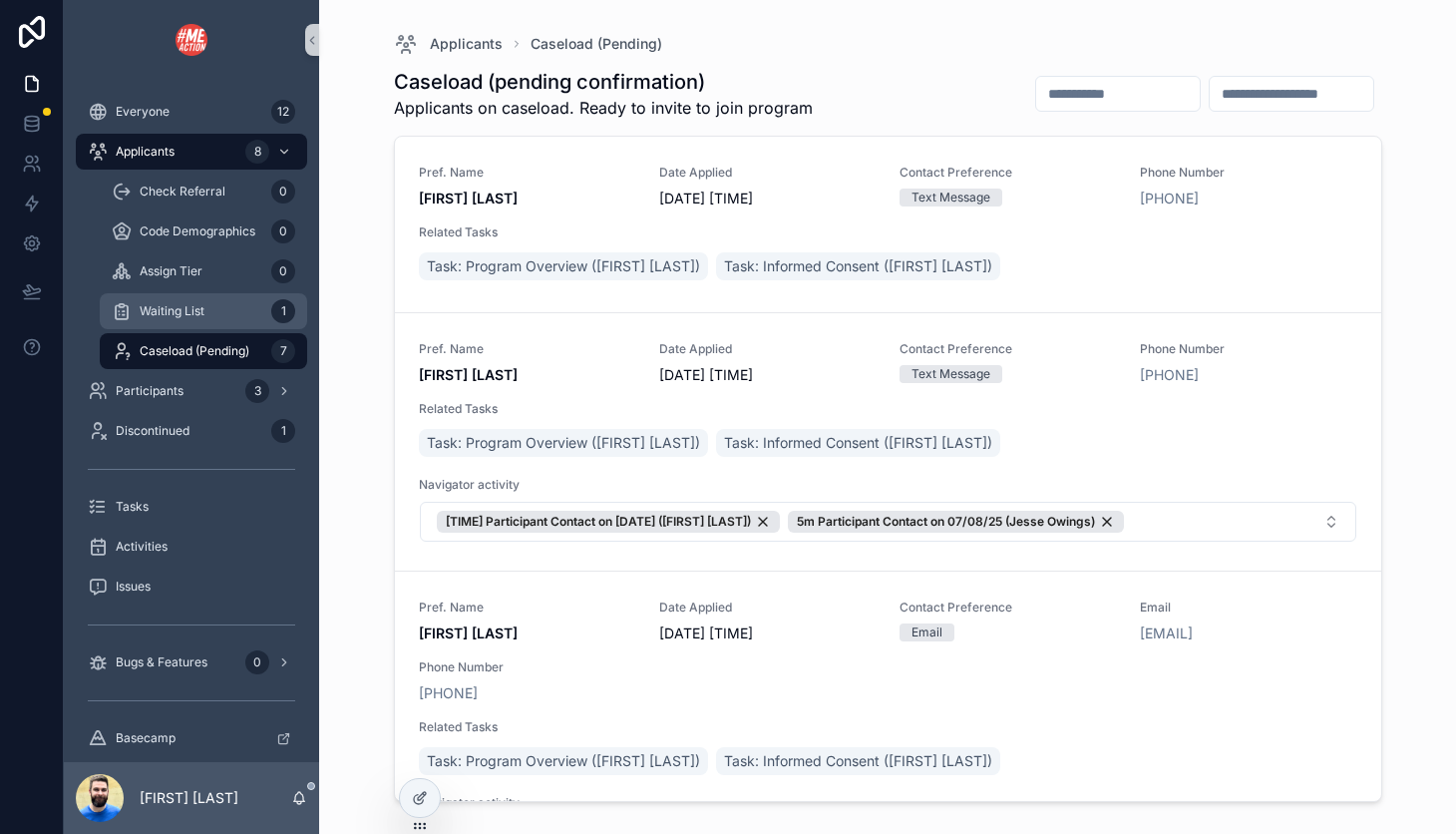 click on "Waiting List" at bounding box center (172, 311) 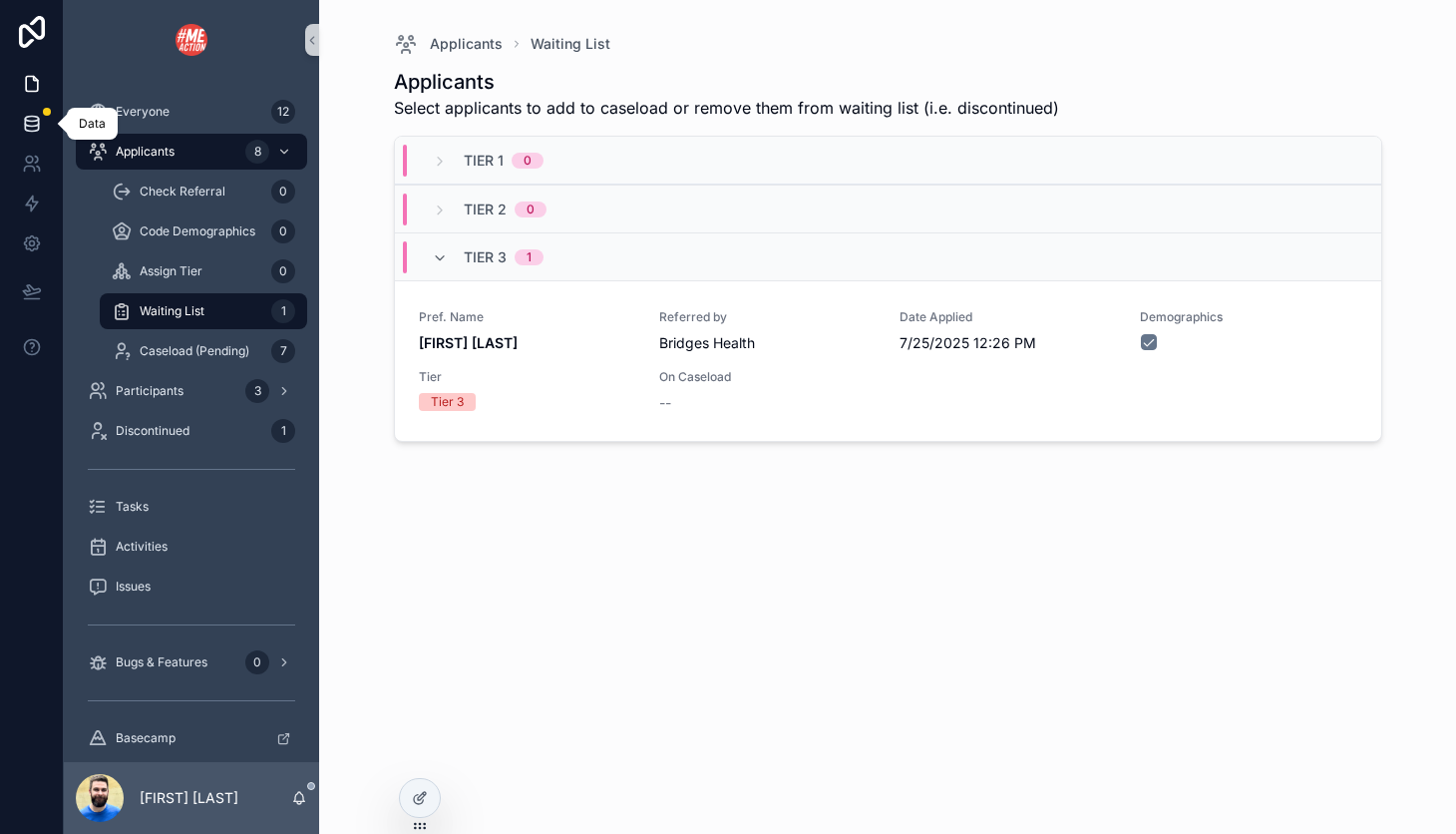 click 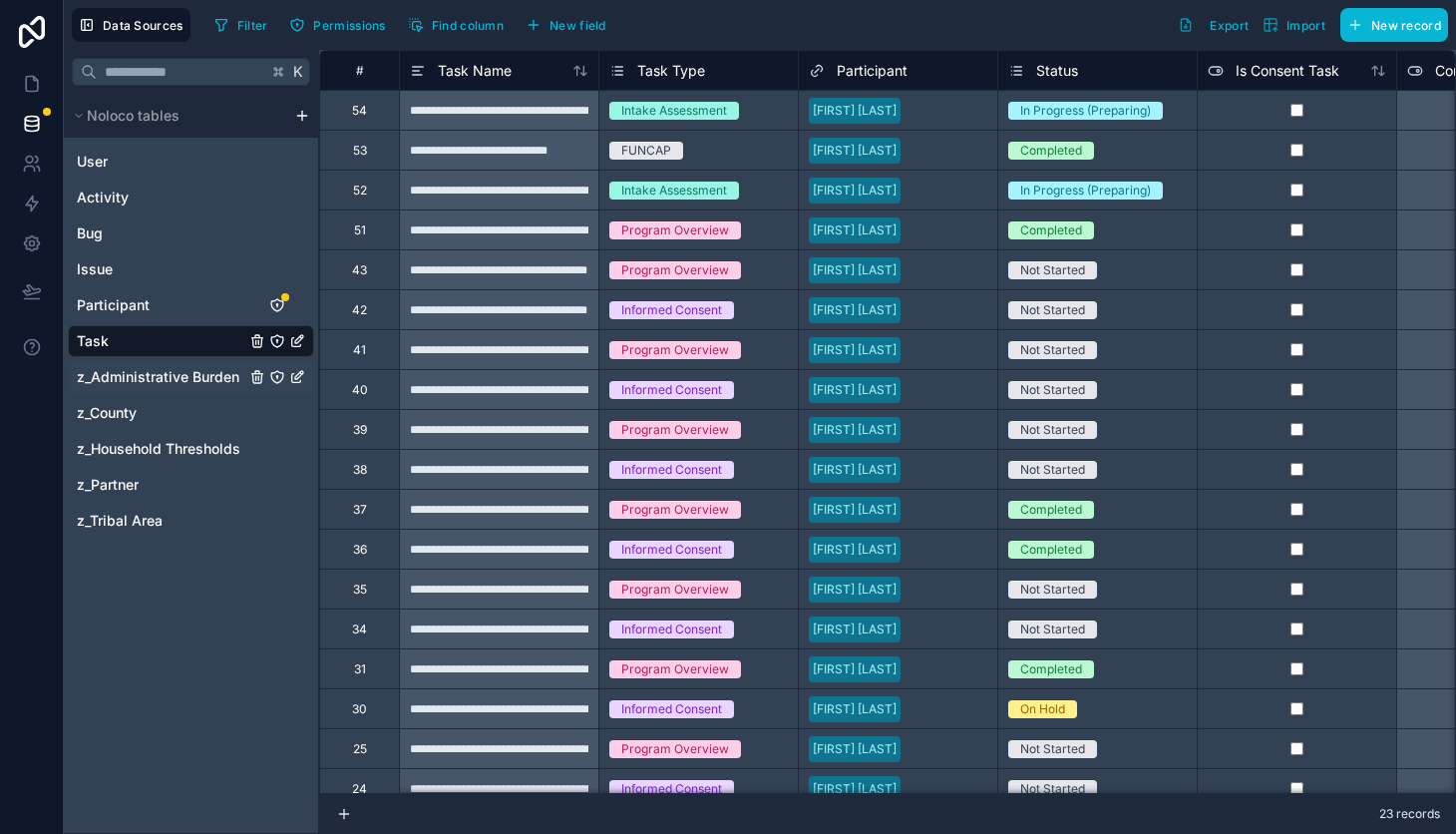 click on "z_Administrative Burden" at bounding box center [158, 377] 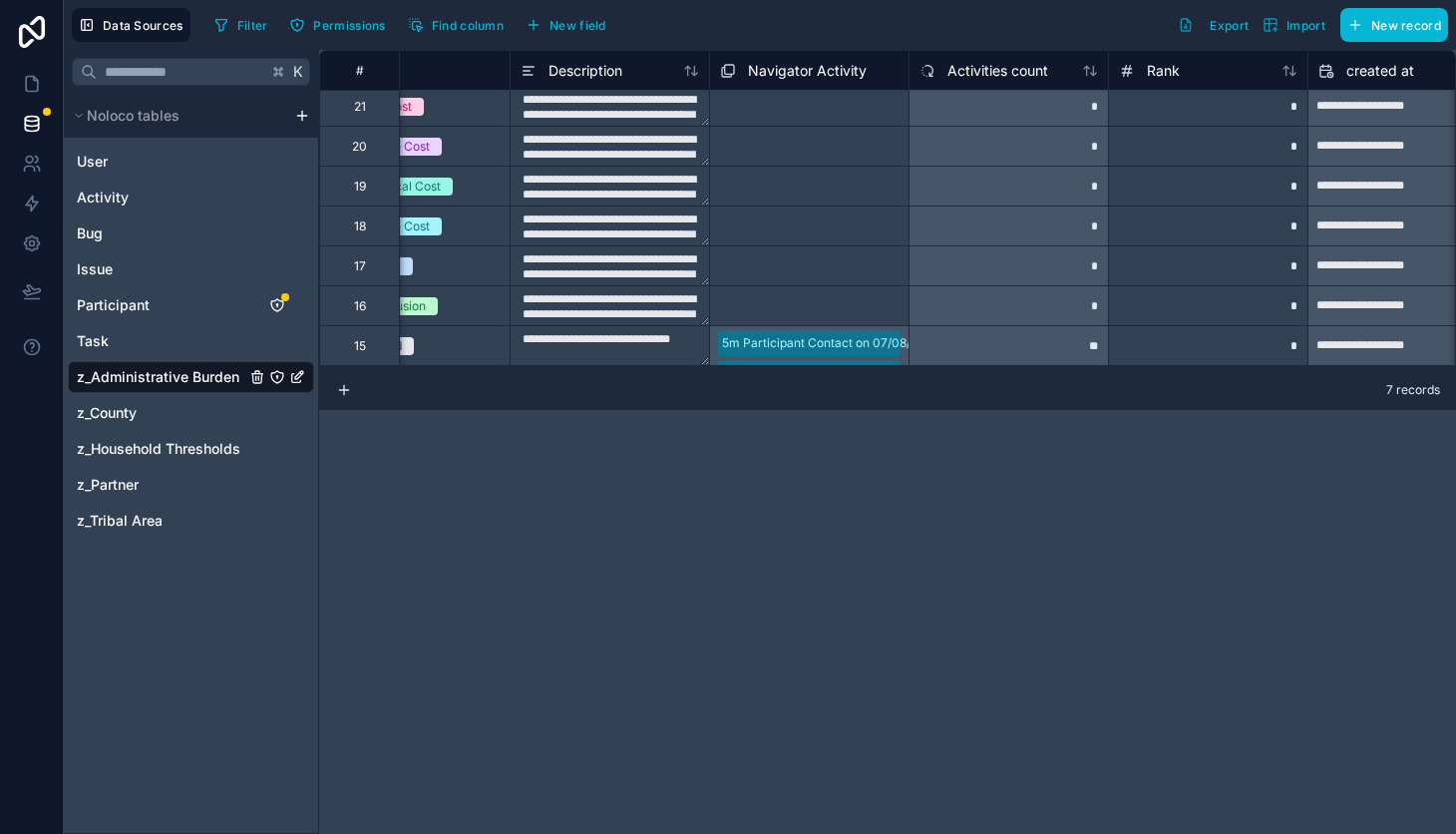 scroll, scrollTop: 4, scrollLeft: 0, axis: vertical 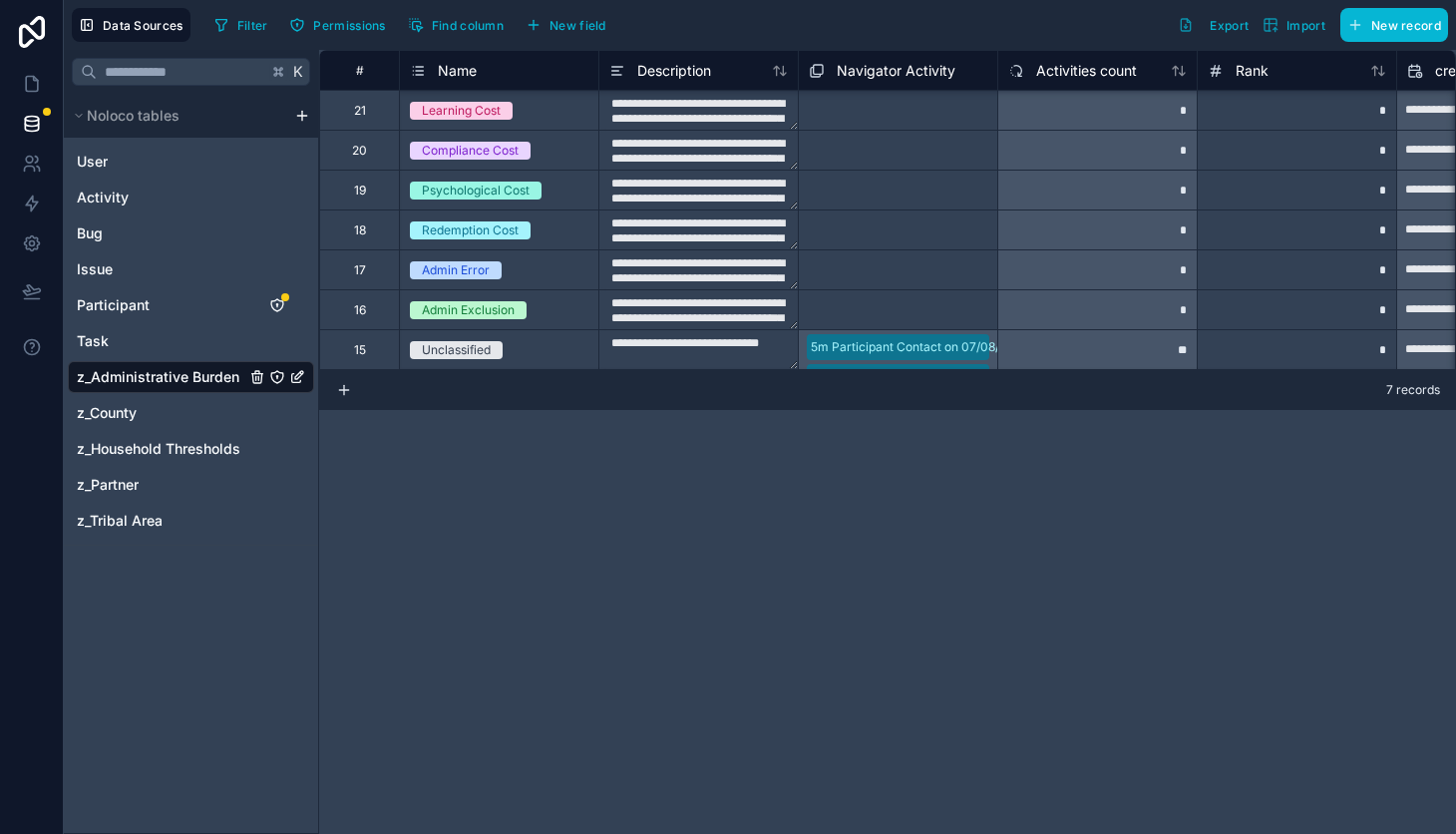 click on "Learning Cost" at bounding box center (499, 111) 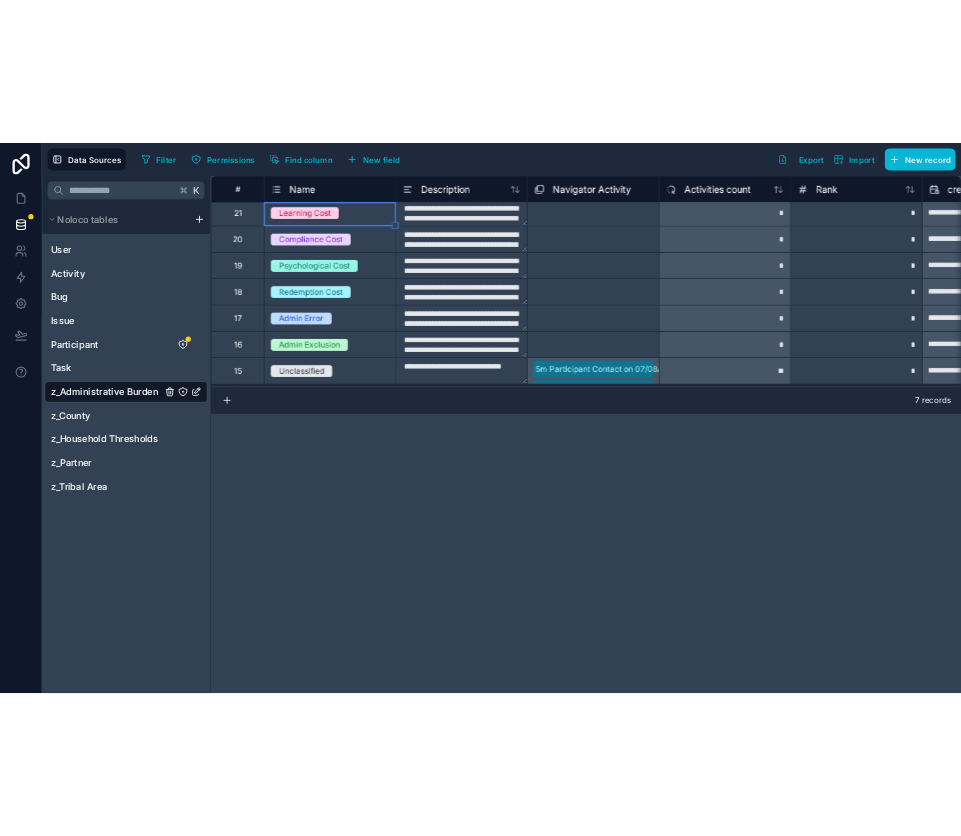 scroll, scrollTop: 0, scrollLeft: 0, axis: both 